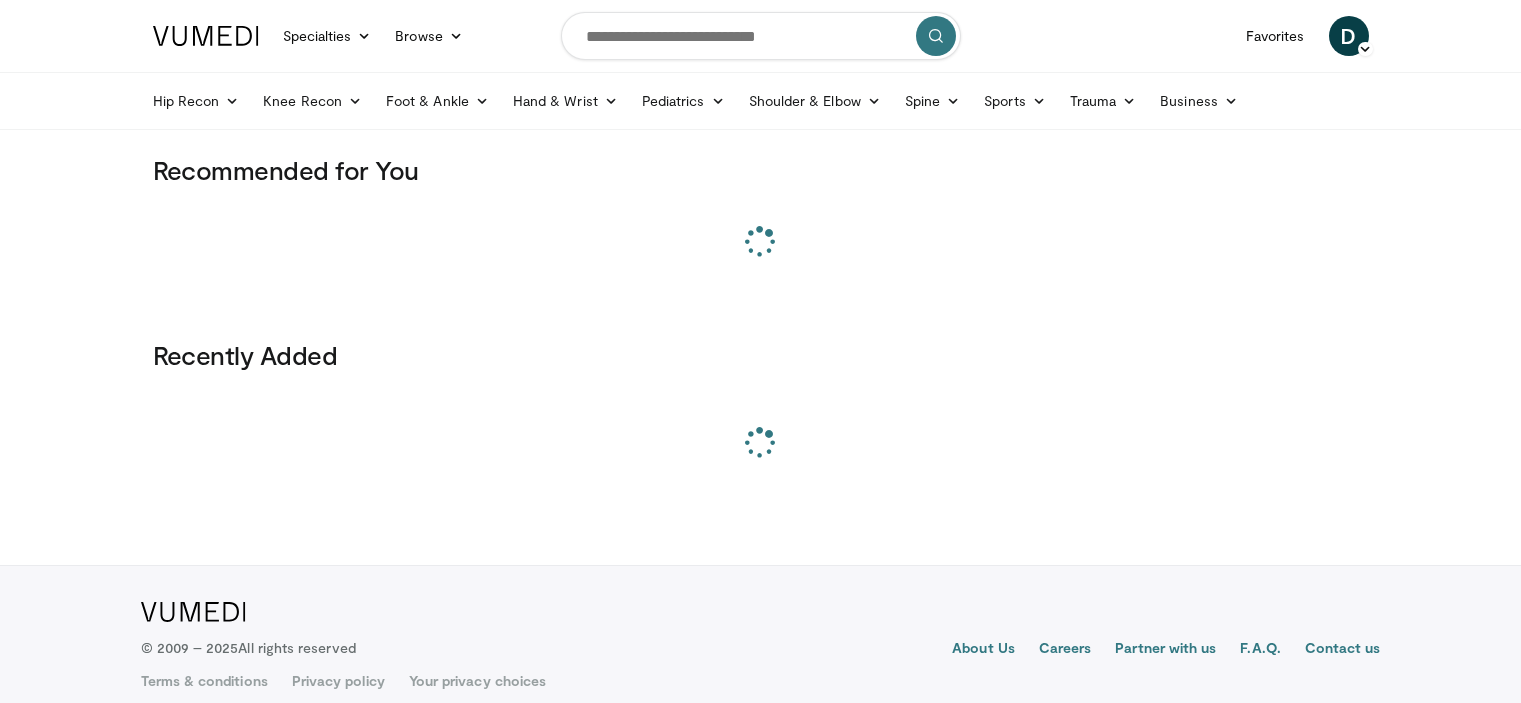 scroll, scrollTop: 0, scrollLeft: 0, axis: both 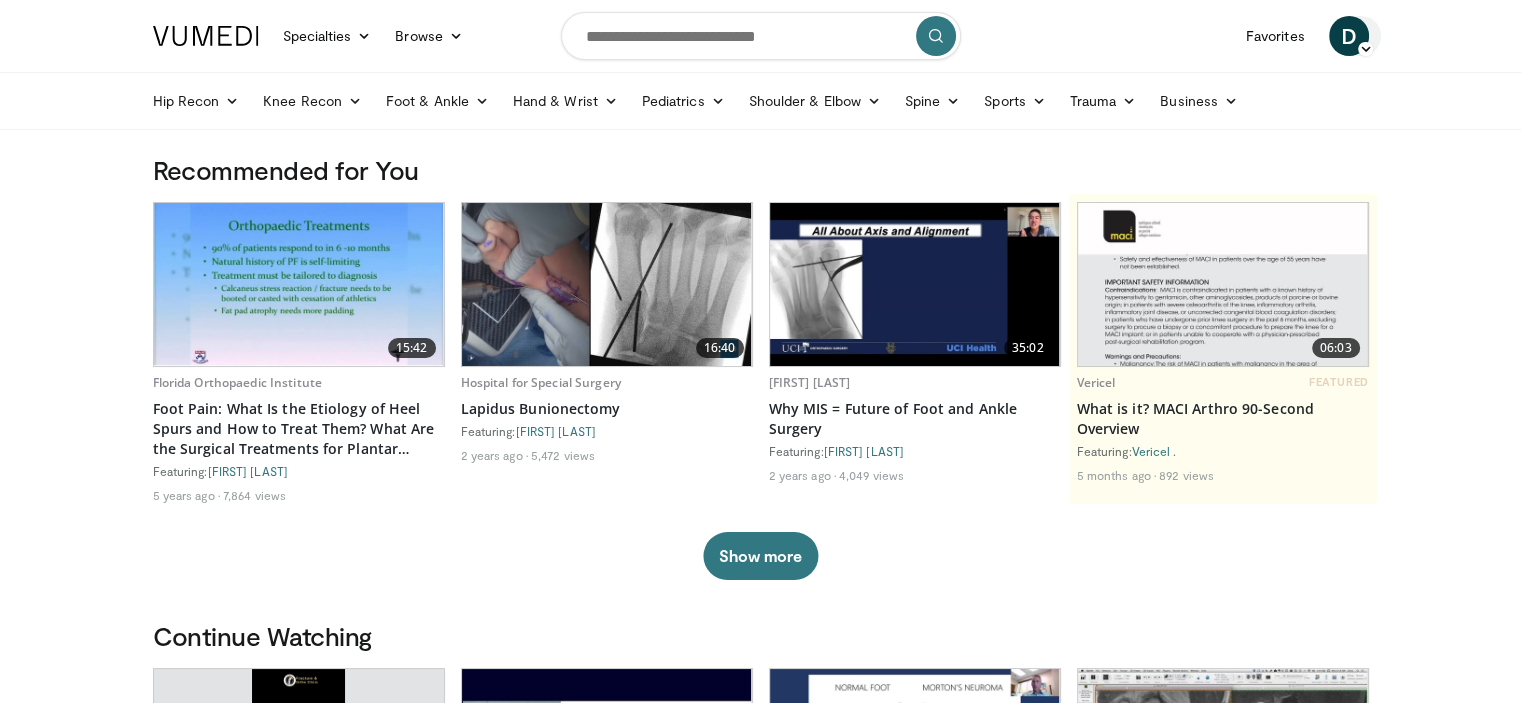 click on "D" at bounding box center (1349, 36) 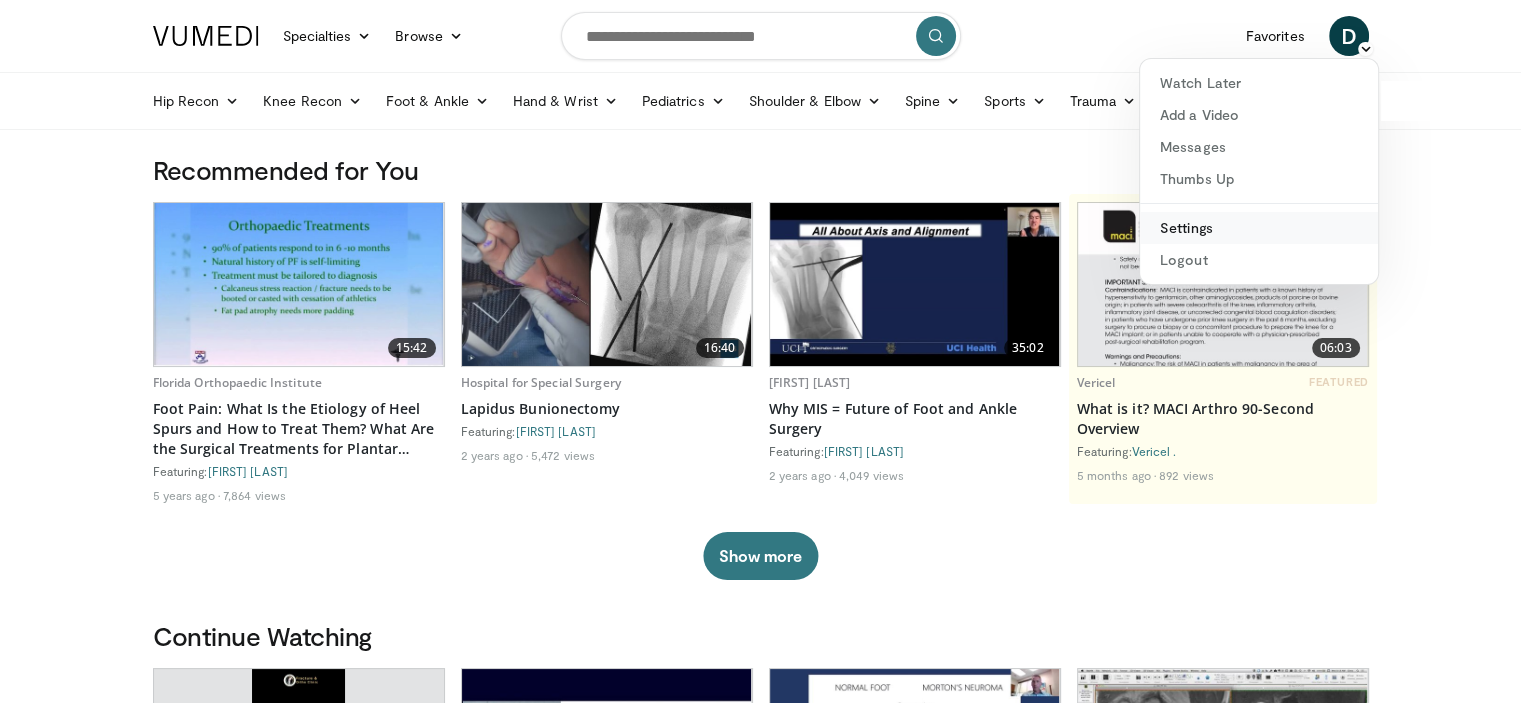 click on "Settings" at bounding box center [1259, 228] 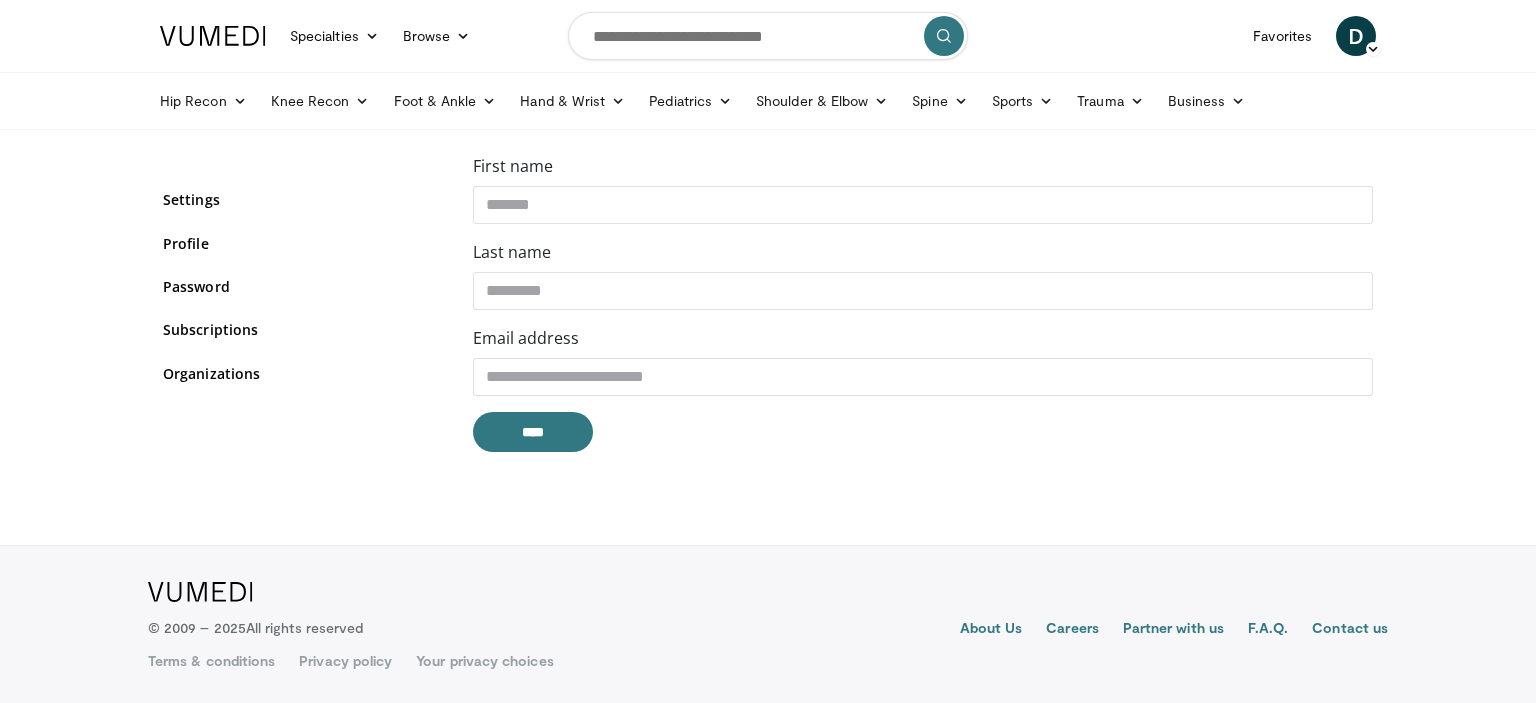 scroll, scrollTop: 0, scrollLeft: 0, axis: both 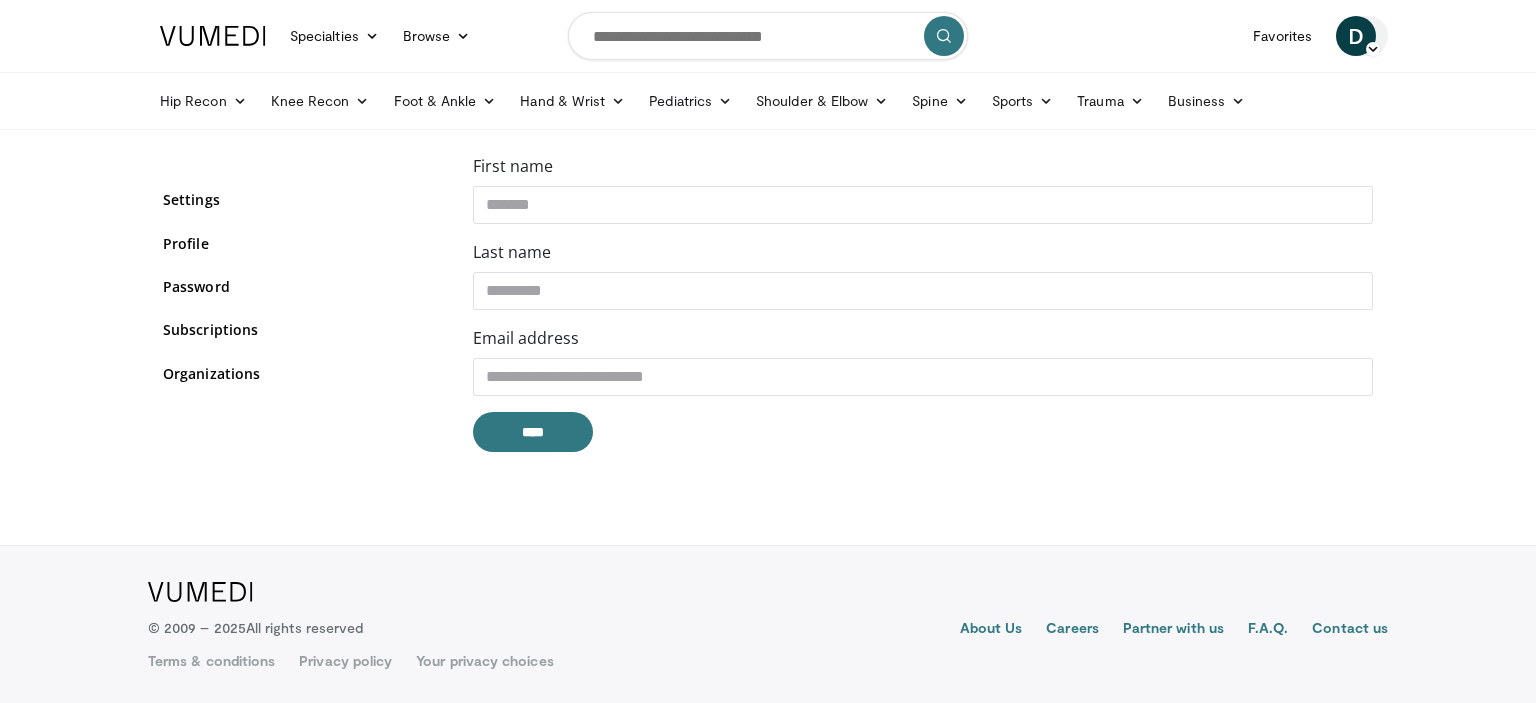 click on "D" at bounding box center (1356, 36) 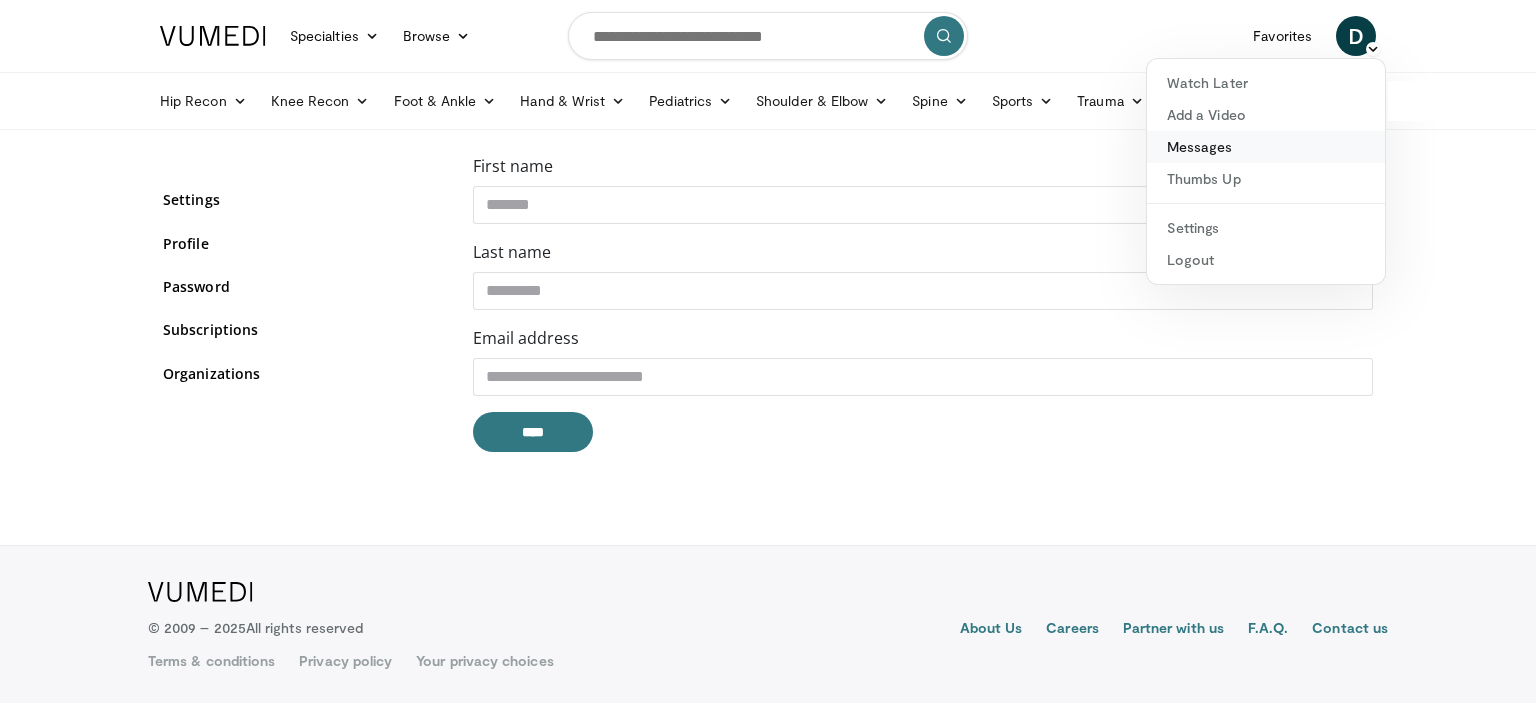 click on "Messages" at bounding box center [1266, 147] 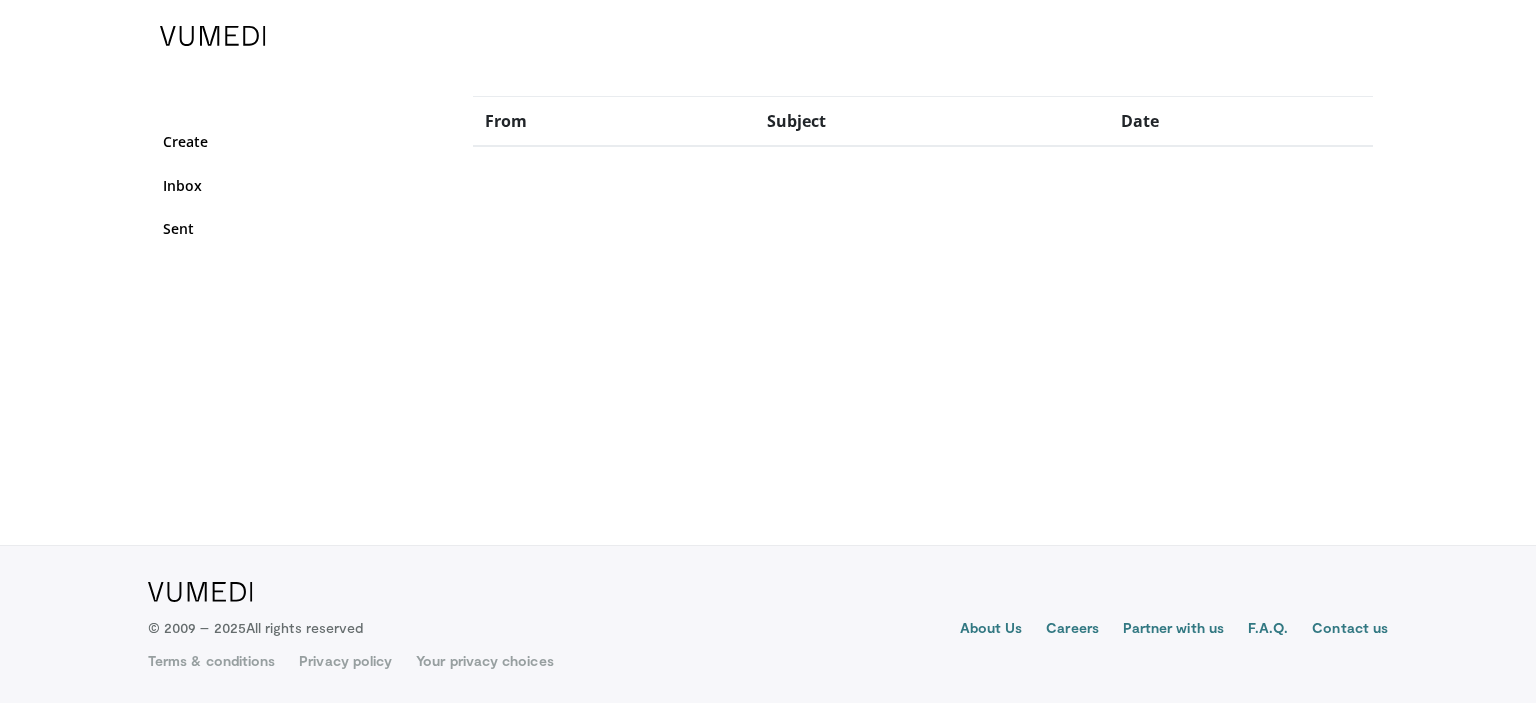 scroll, scrollTop: 0, scrollLeft: 0, axis: both 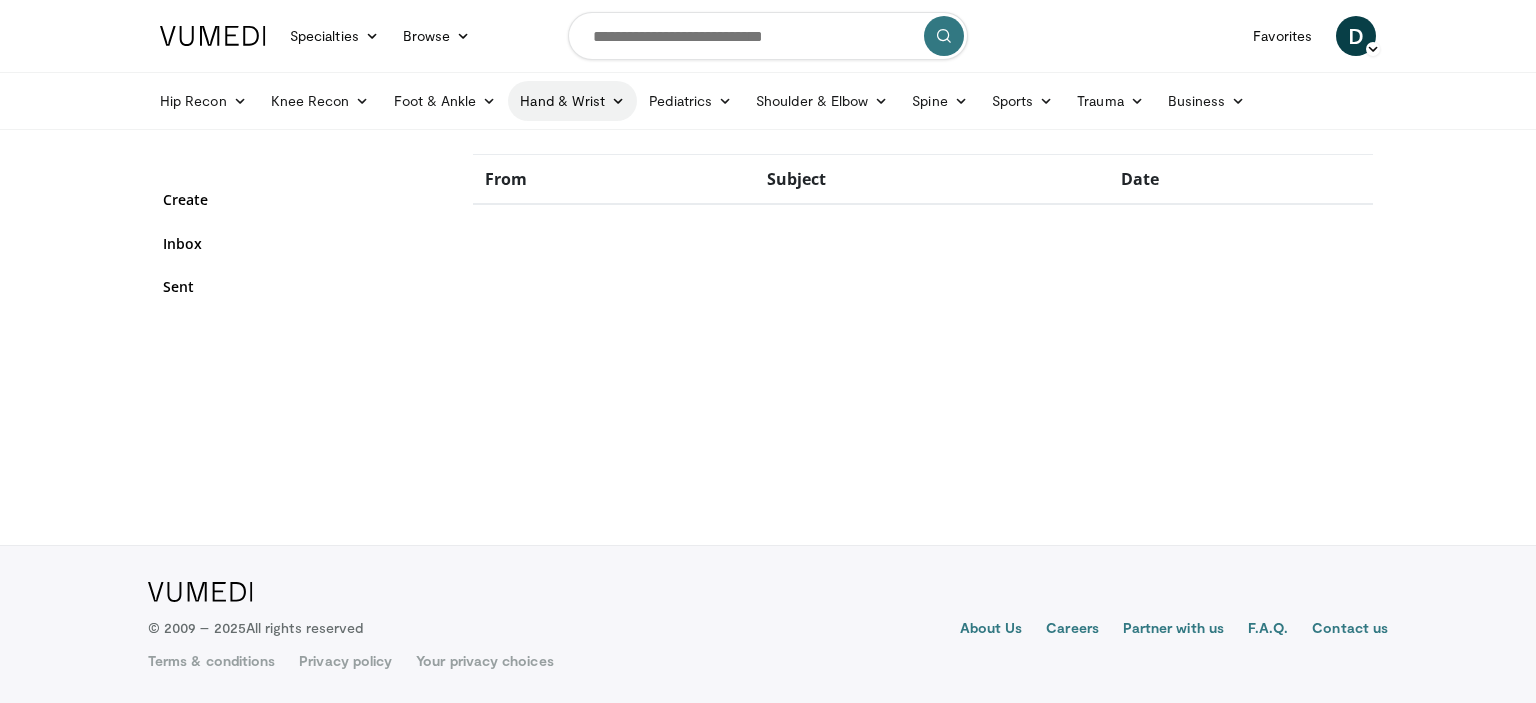 click on "Hand & Wrist" at bounding box center (572, 101) 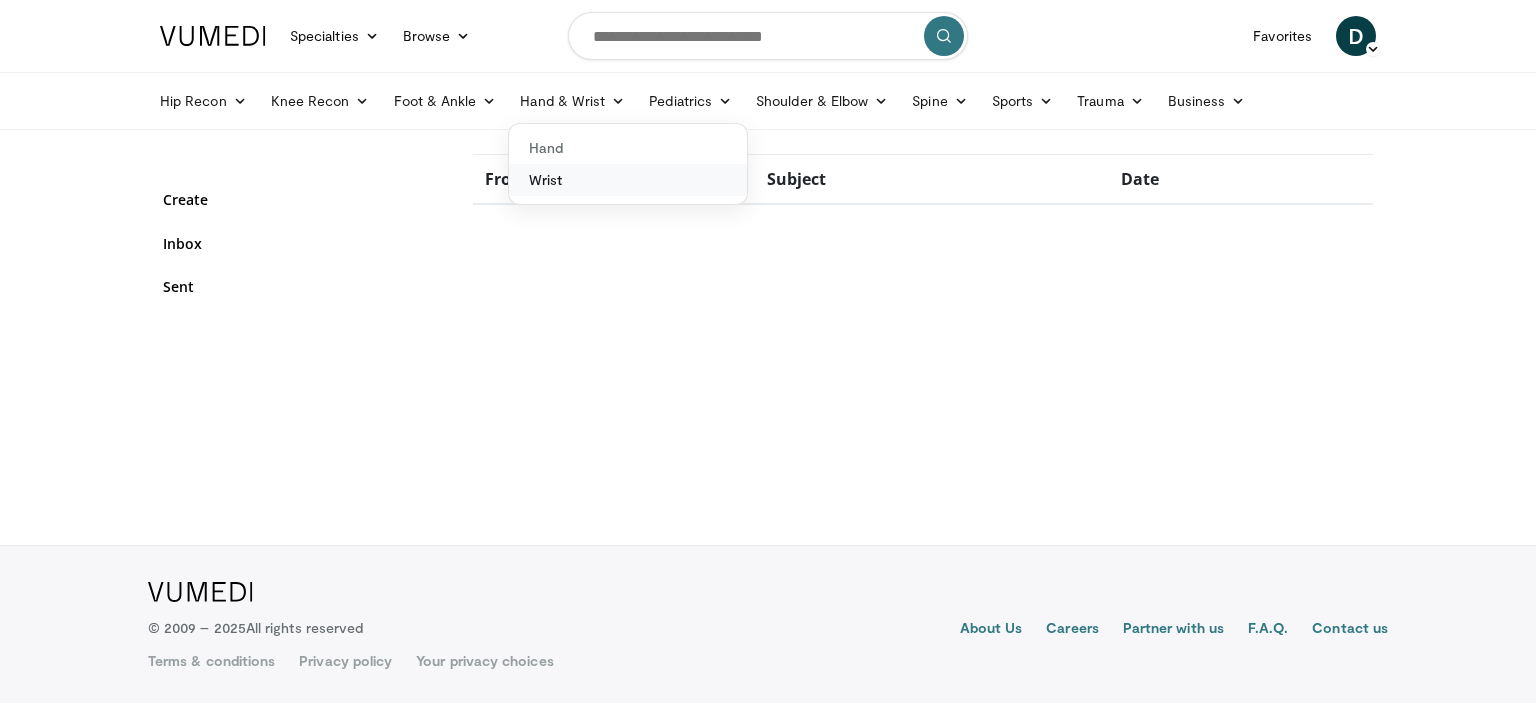 click on "Wrist" at bounding box center (628, 180) 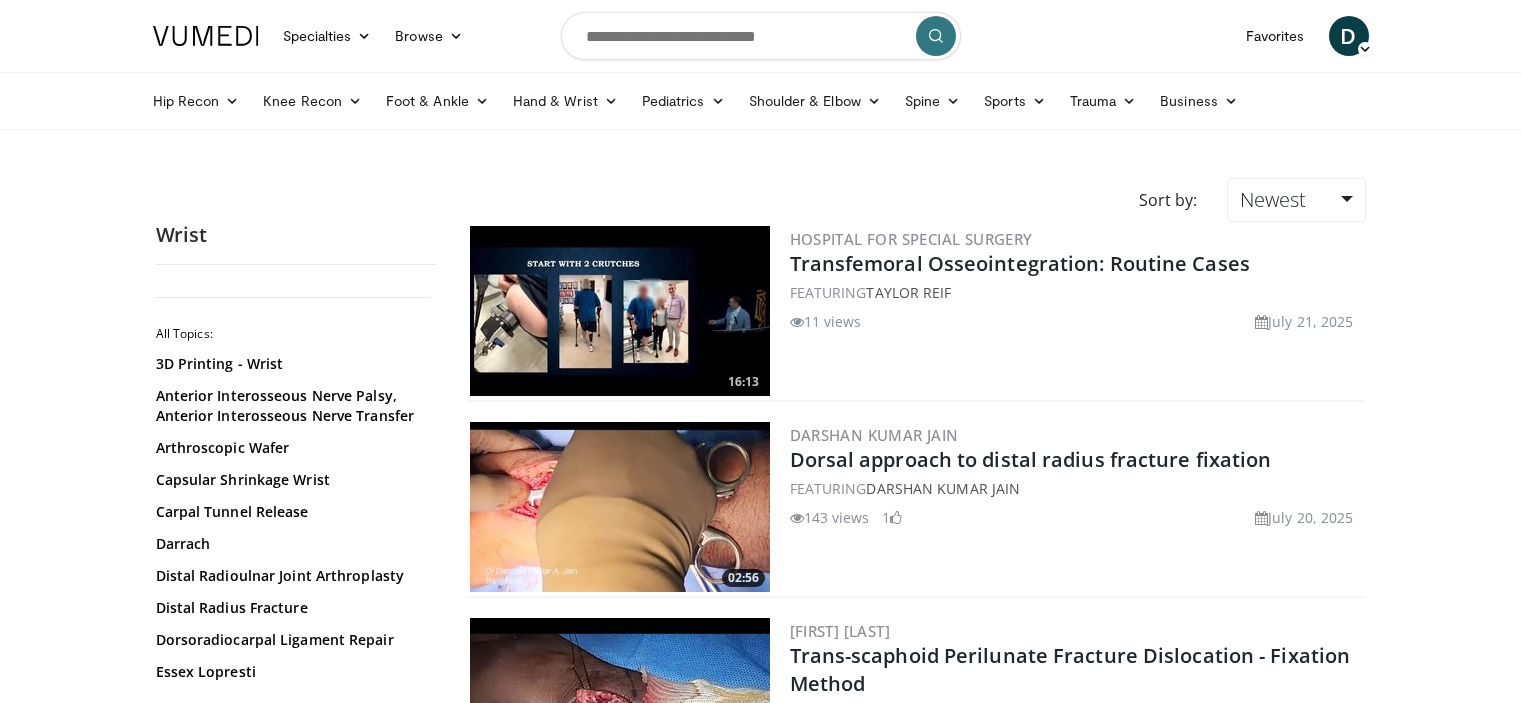scroll, scrollTop: 0, scrollLeft: 0, axis: both 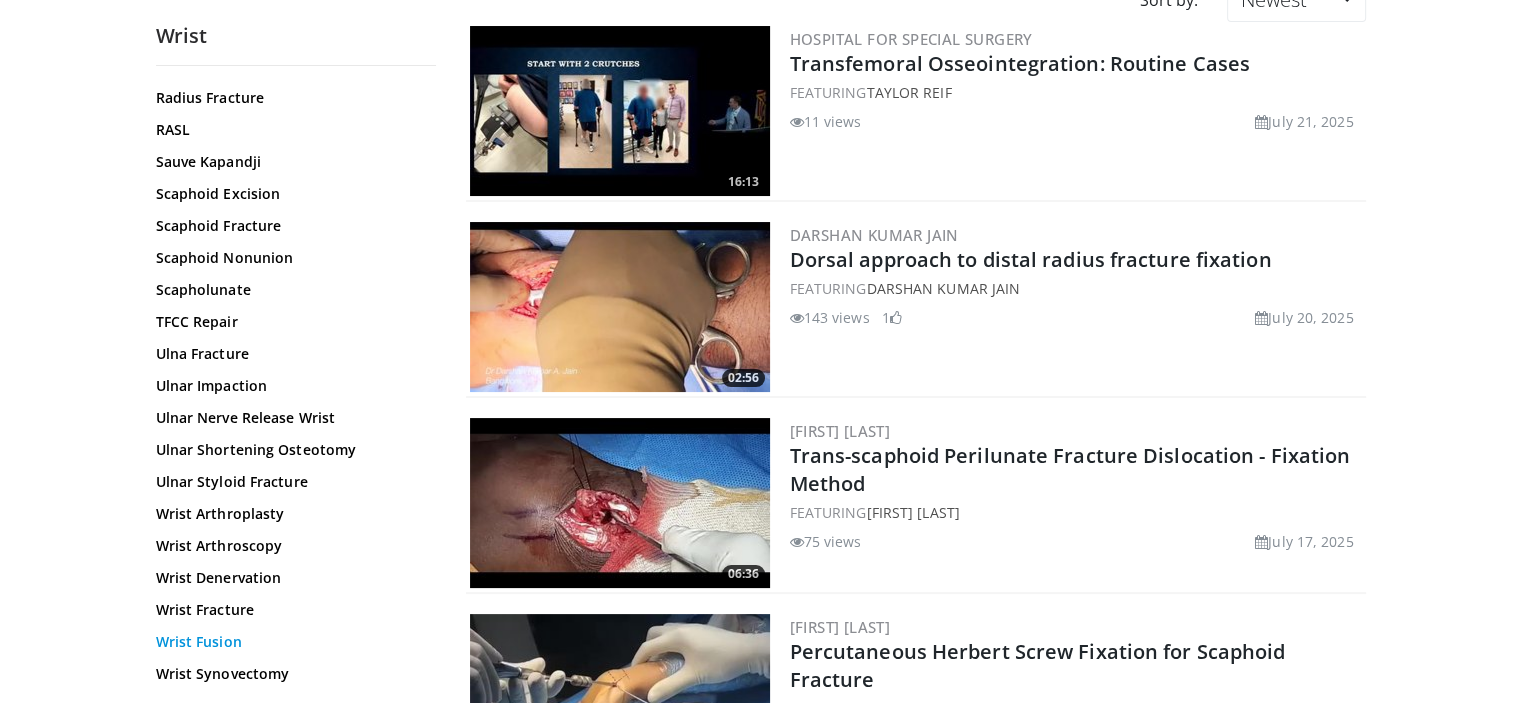 click on "Wrist Fusion" at bounding box center [291, 642] 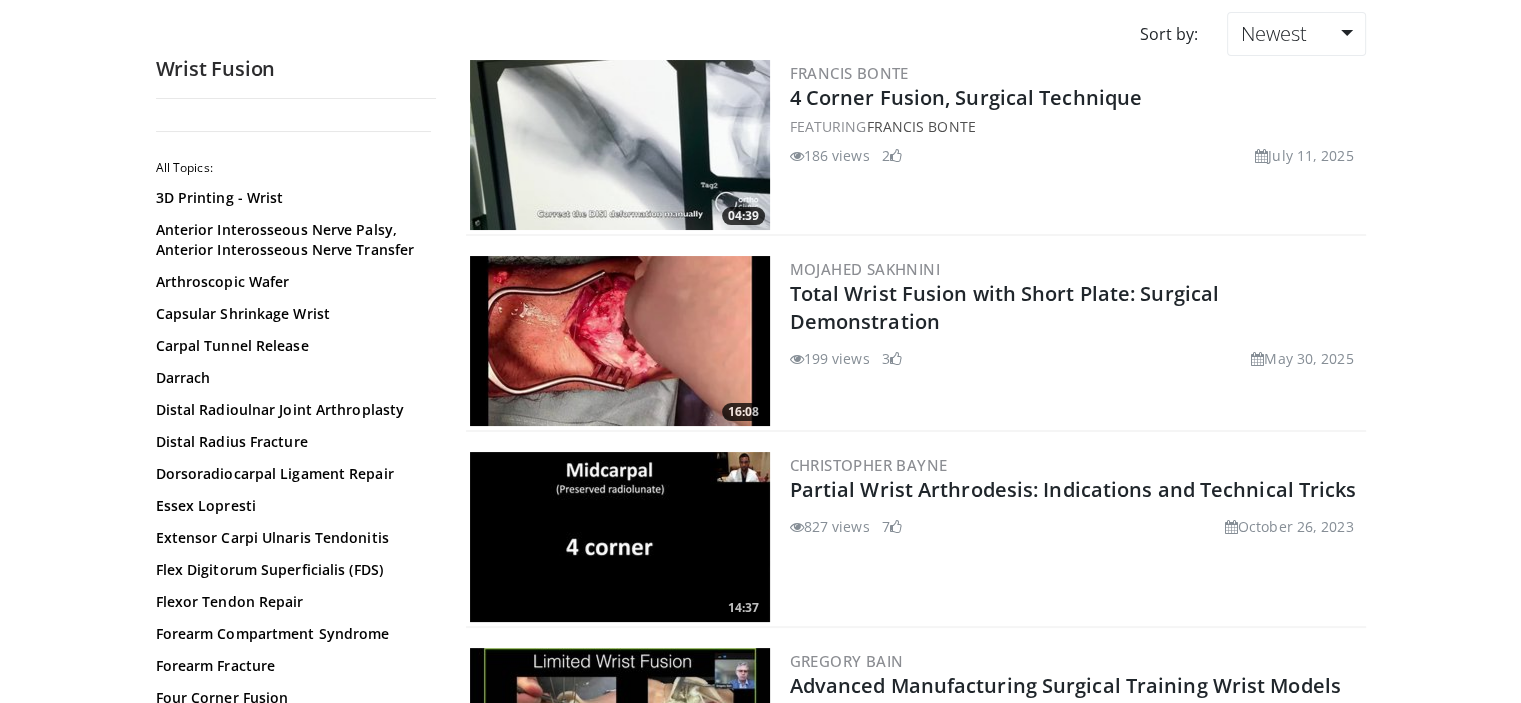 scroll, scrollTop: 200, scrollLeft: 0, axis: vertical 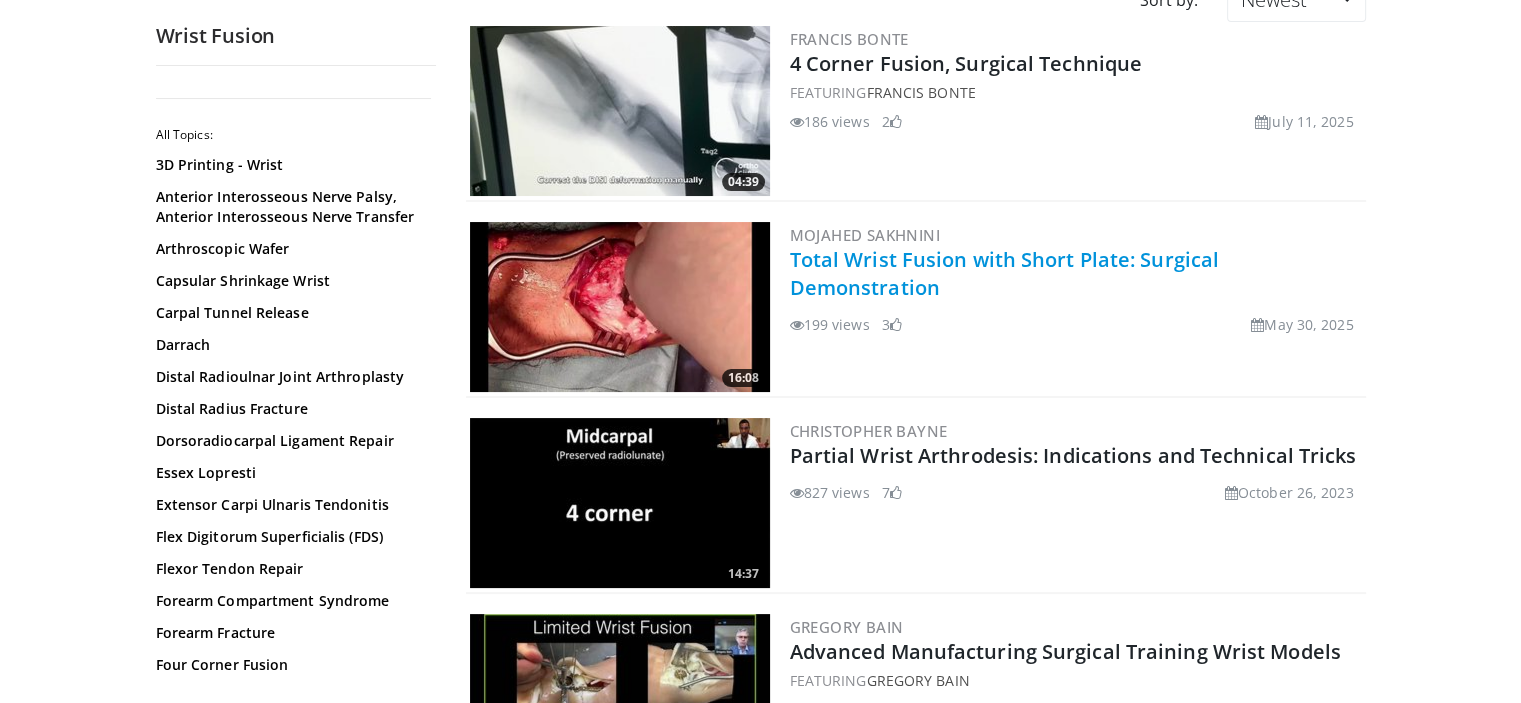 click on "Total Wrist Fusion with Short Plate: Surgical Demonstration" at bounding box center (1005, 273) 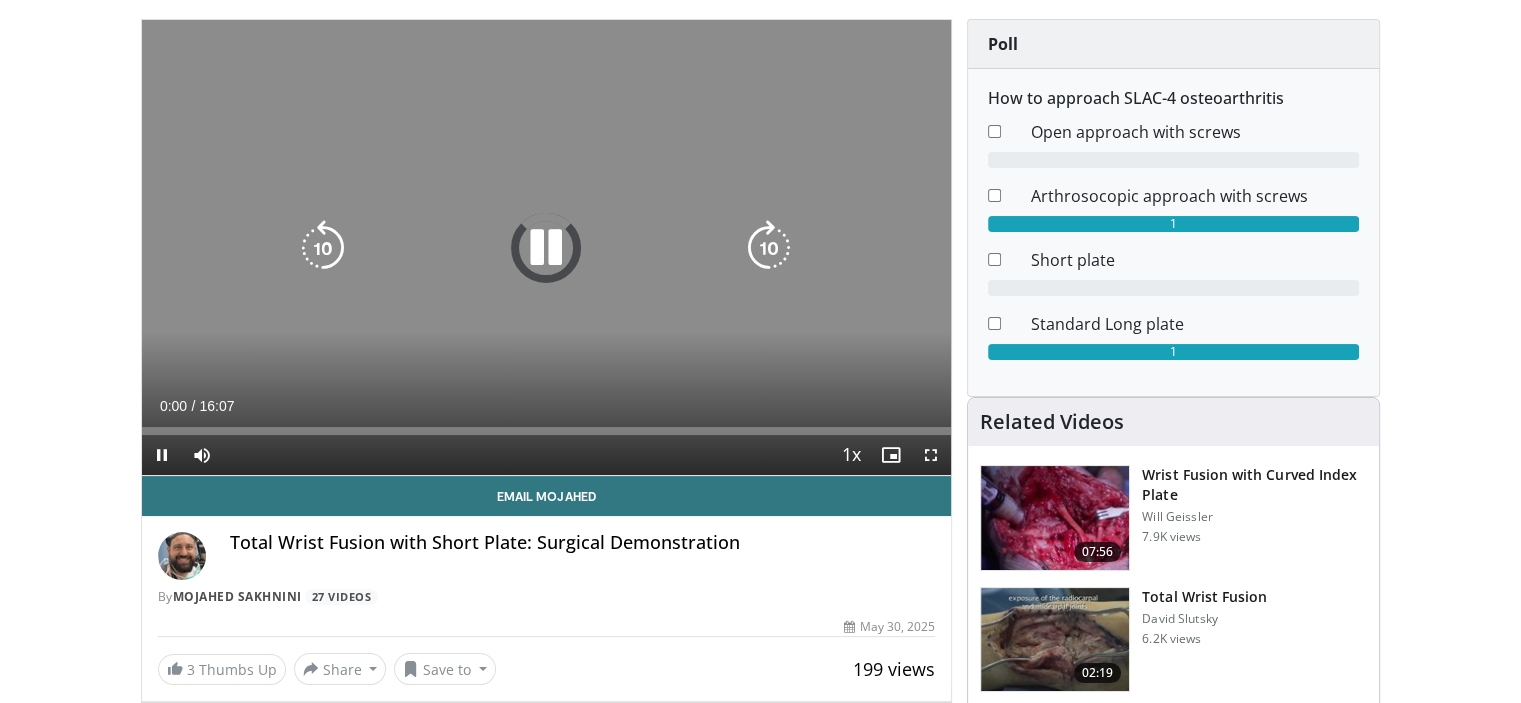 scroll, scrollTop: 100, scrollLeft: 0, axis: vertical 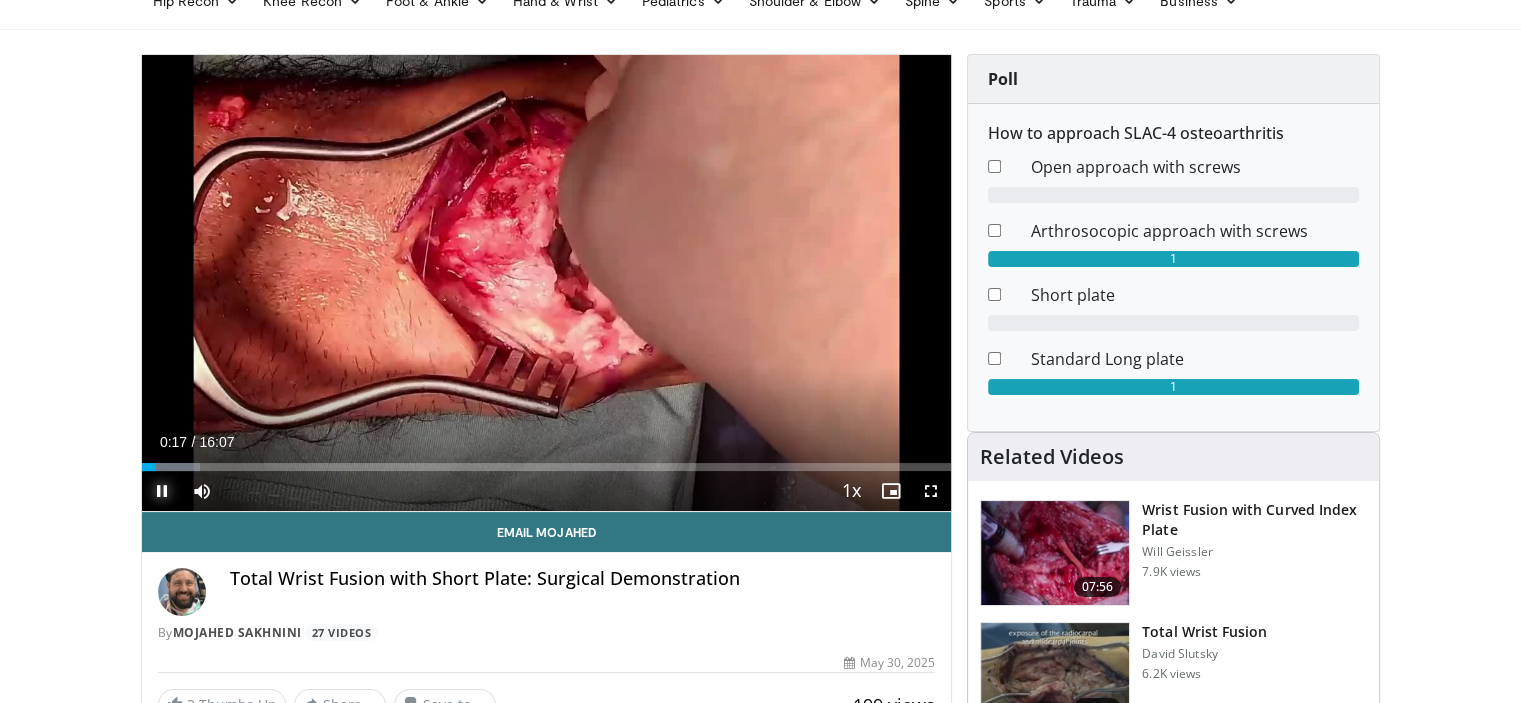 click at bounding box center (162, 491) 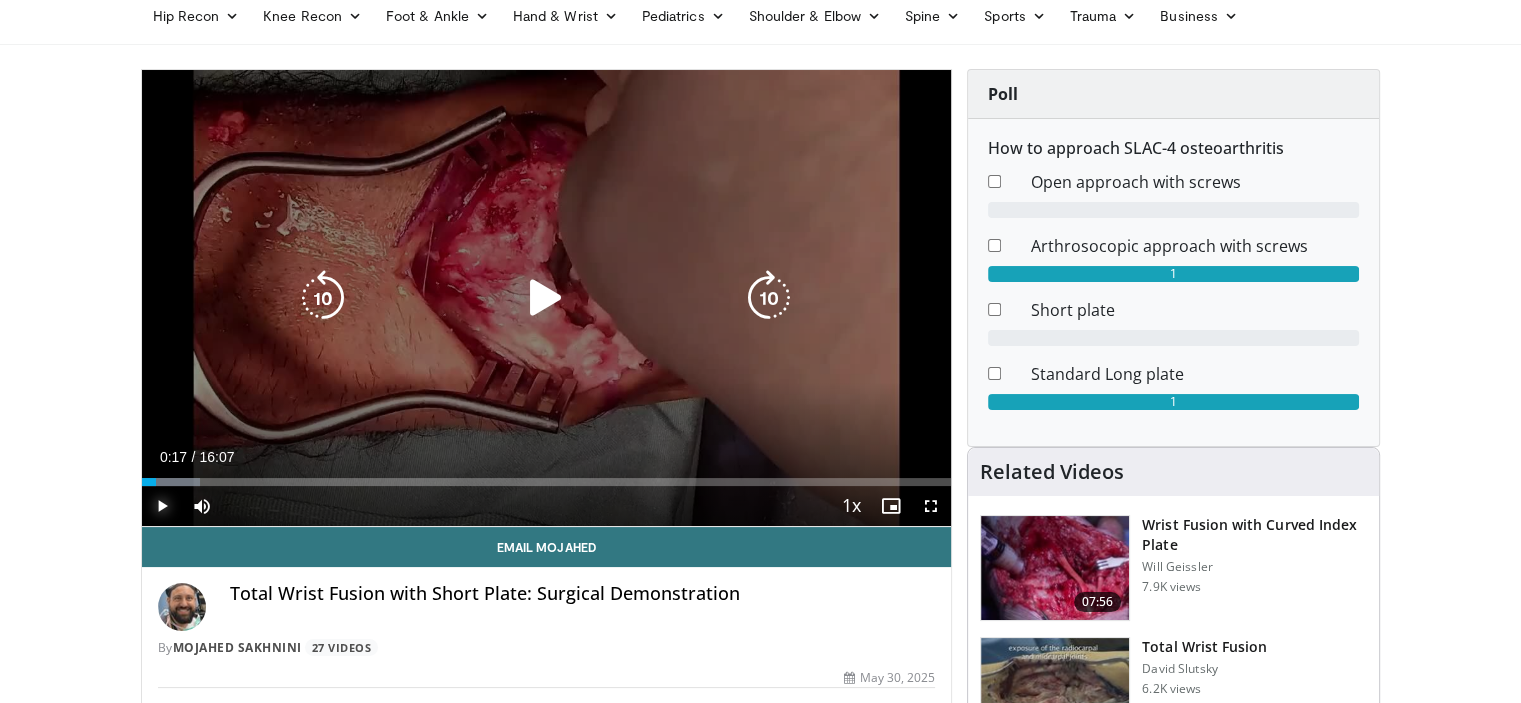 scroll, scrollTop: 0, scrollLeft: 0, axis: both 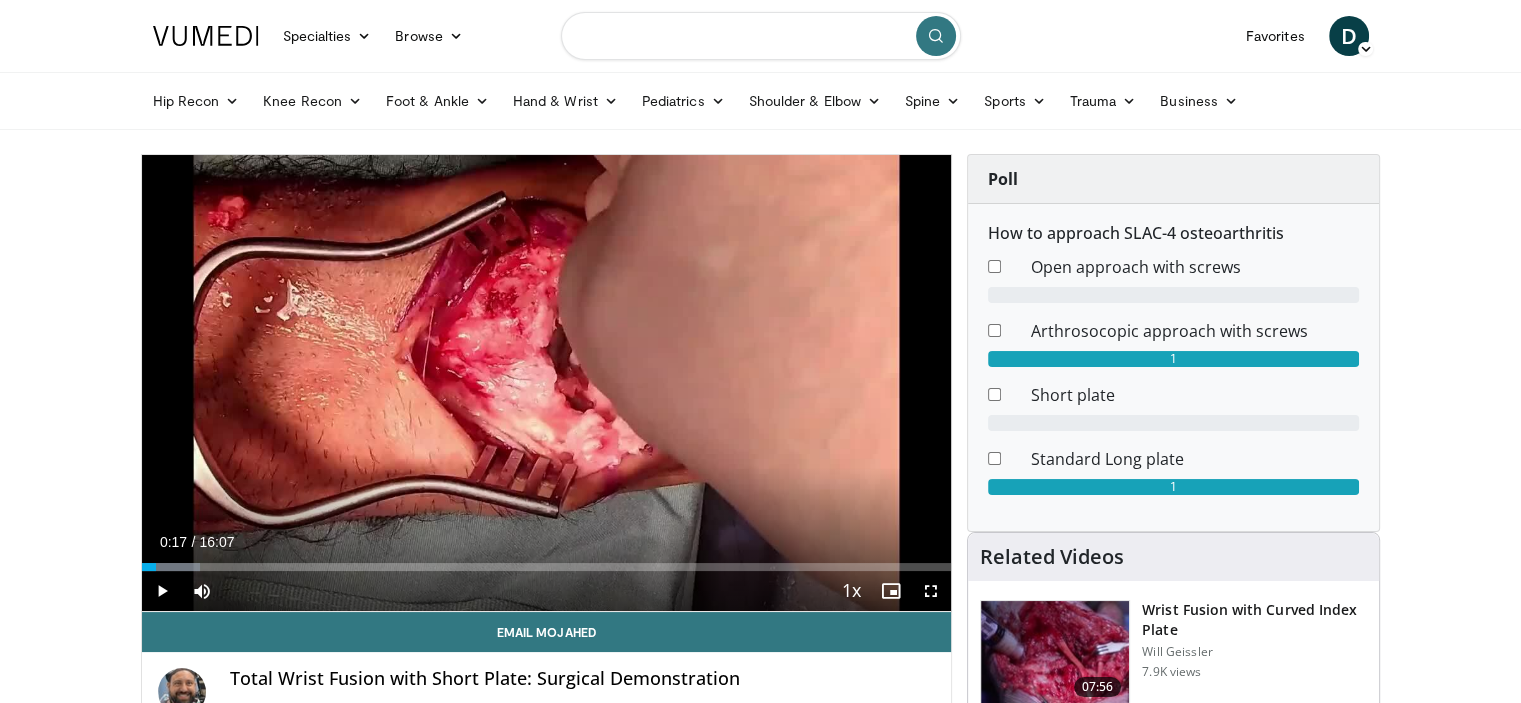 click at bounding box center (761, 36) 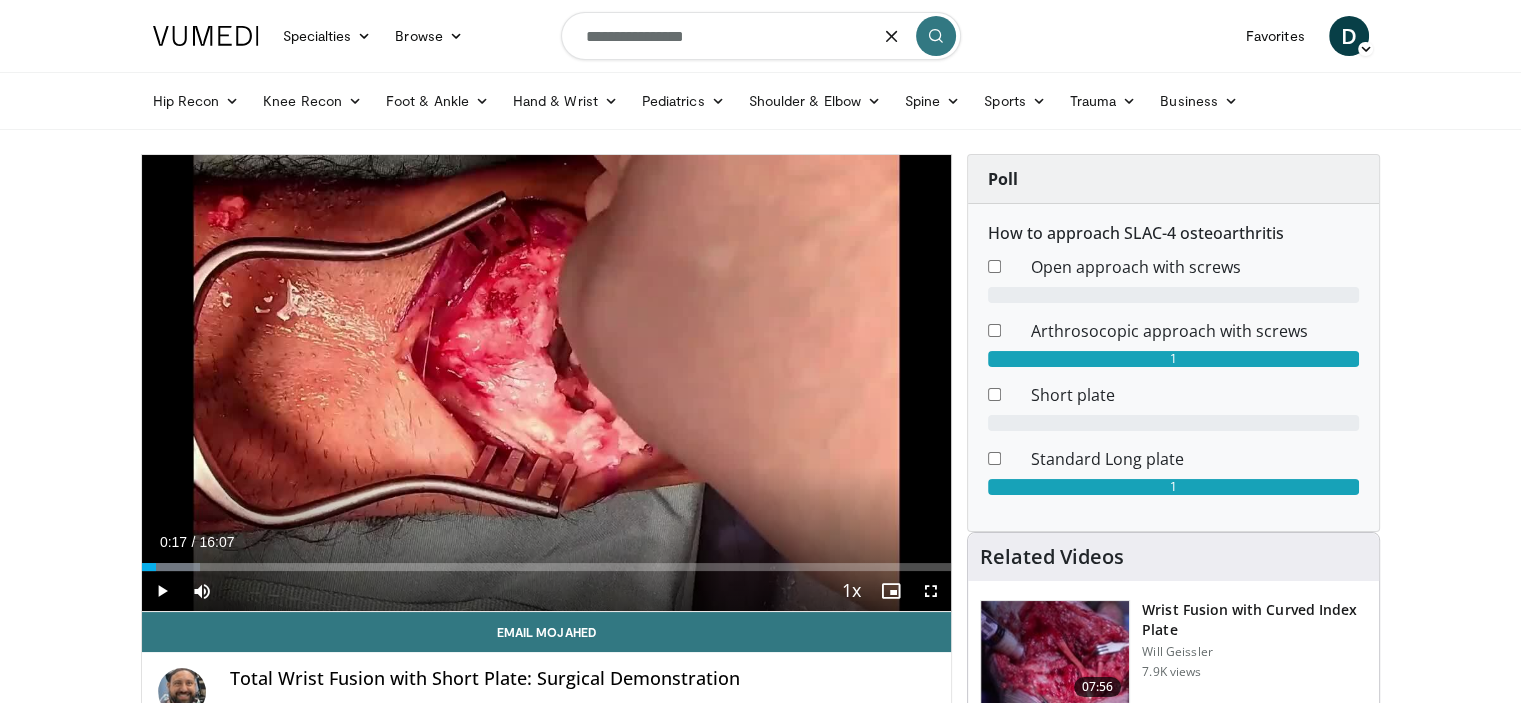 type on "**********" 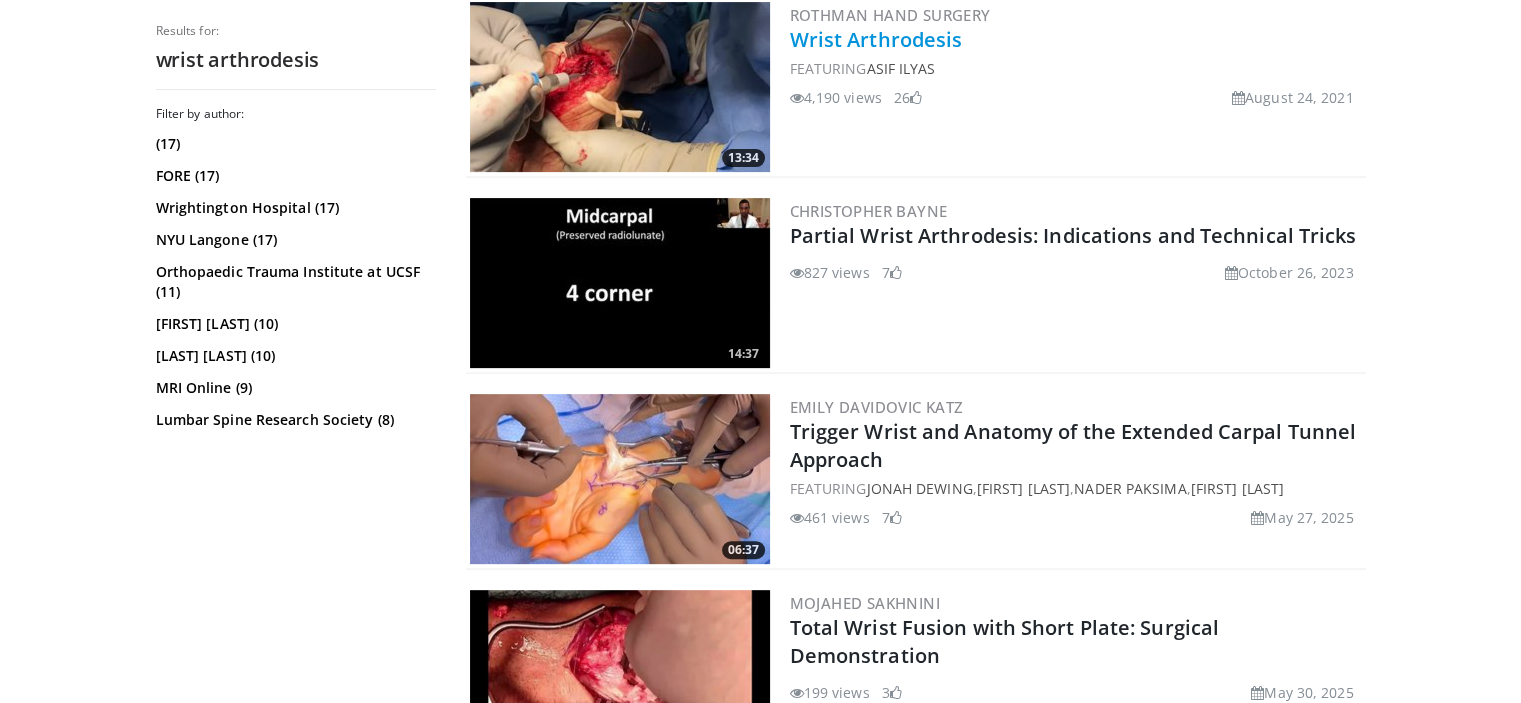 scroll, scrollTop: 600, scrollLeft: 0, axis: vertical 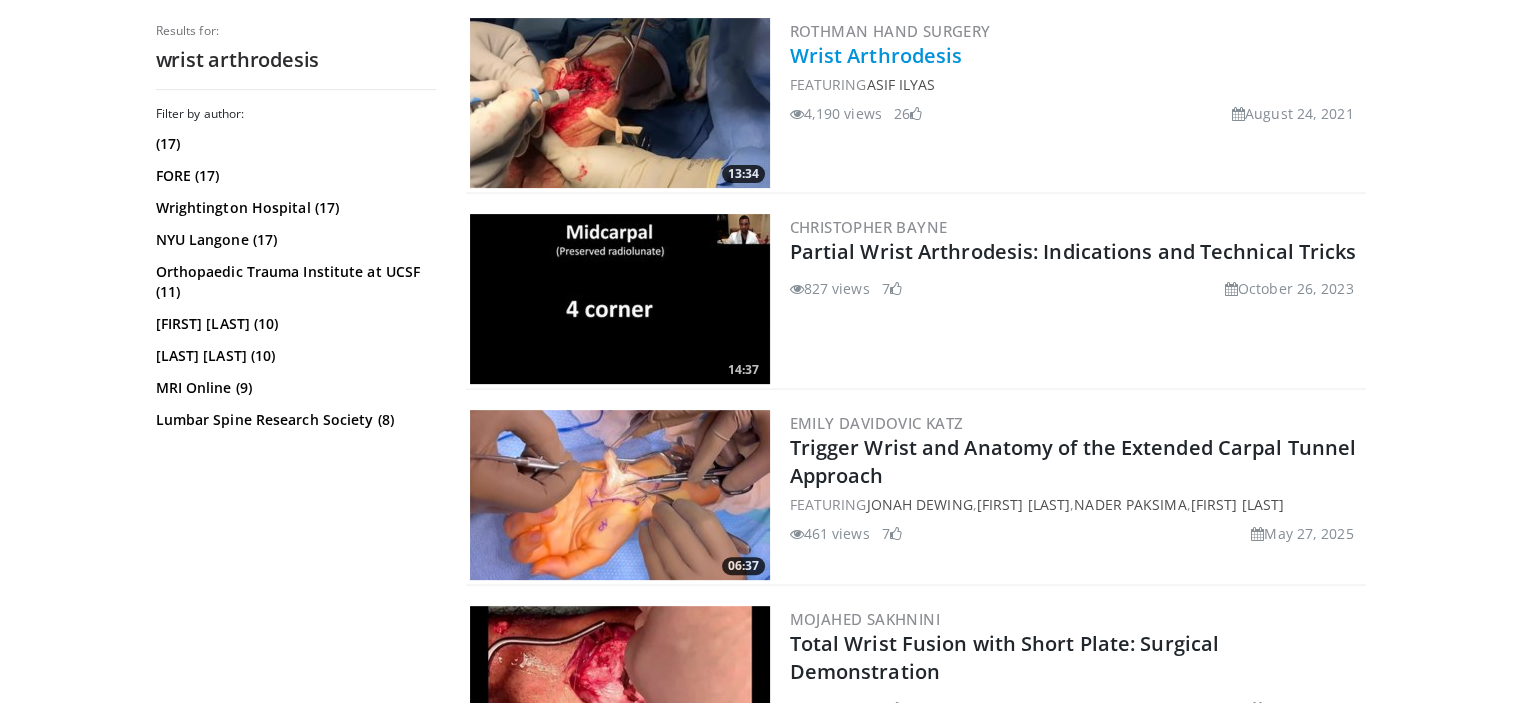 click on "Wrist Arthrodesis" at bounding box center [876, 55] 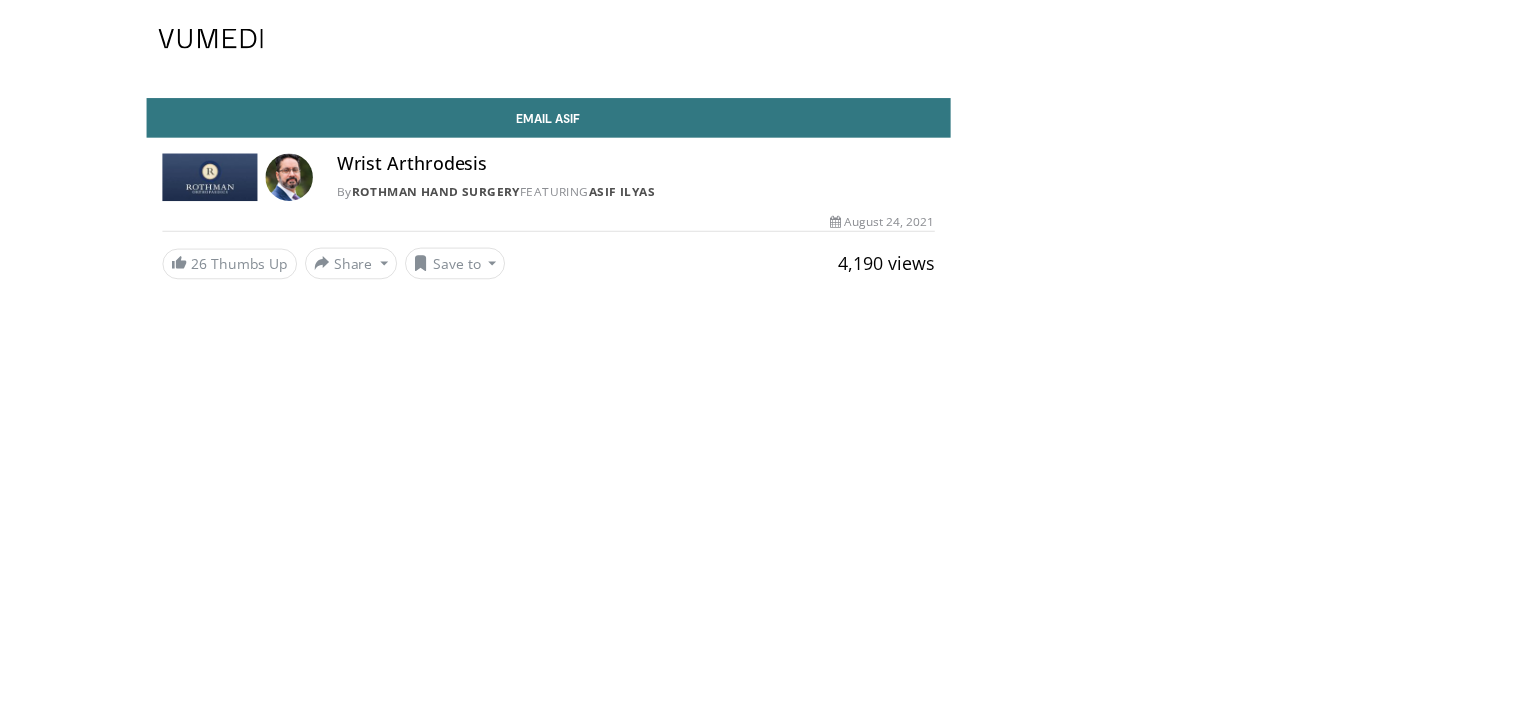 scroll, scrollTop: 0, scrollLeft: 0, axis: both 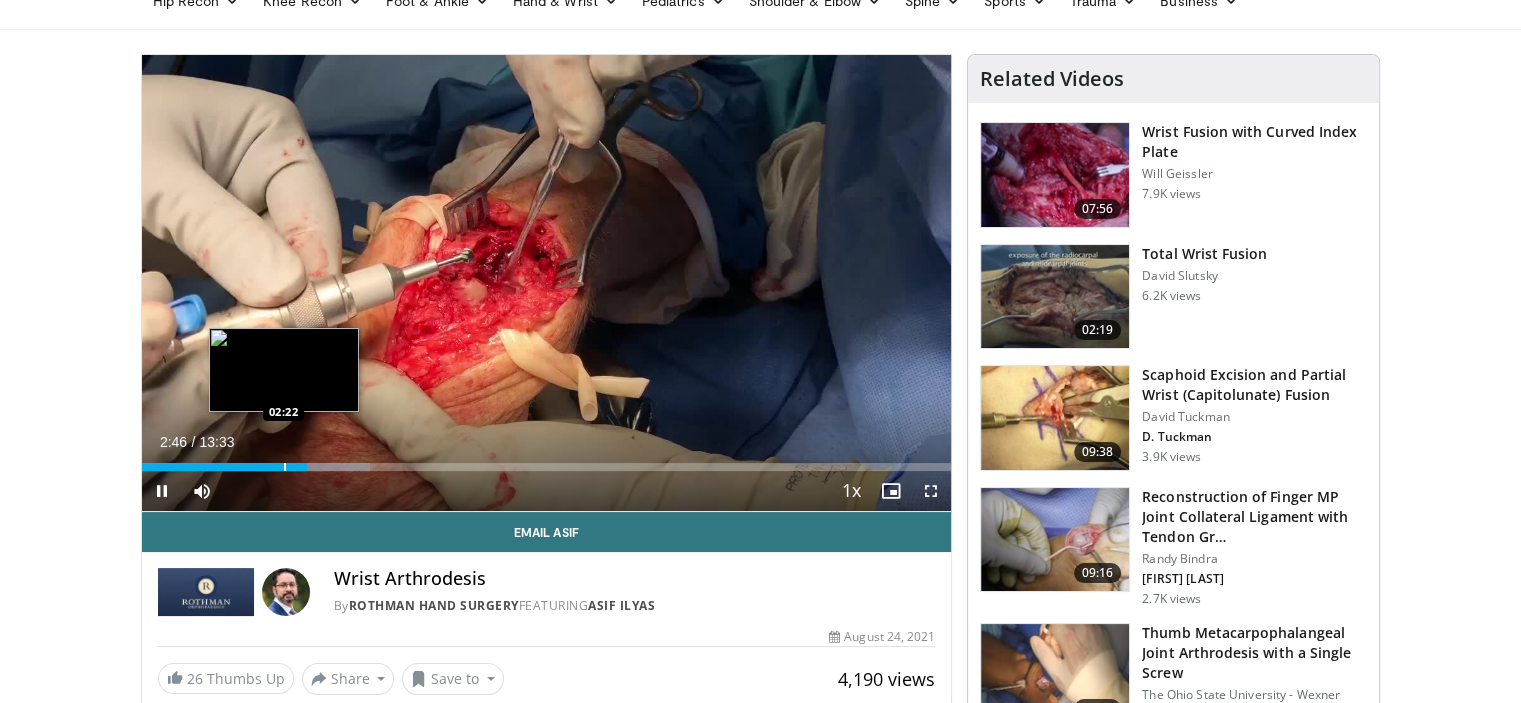 click at bounding box center [285, 467] 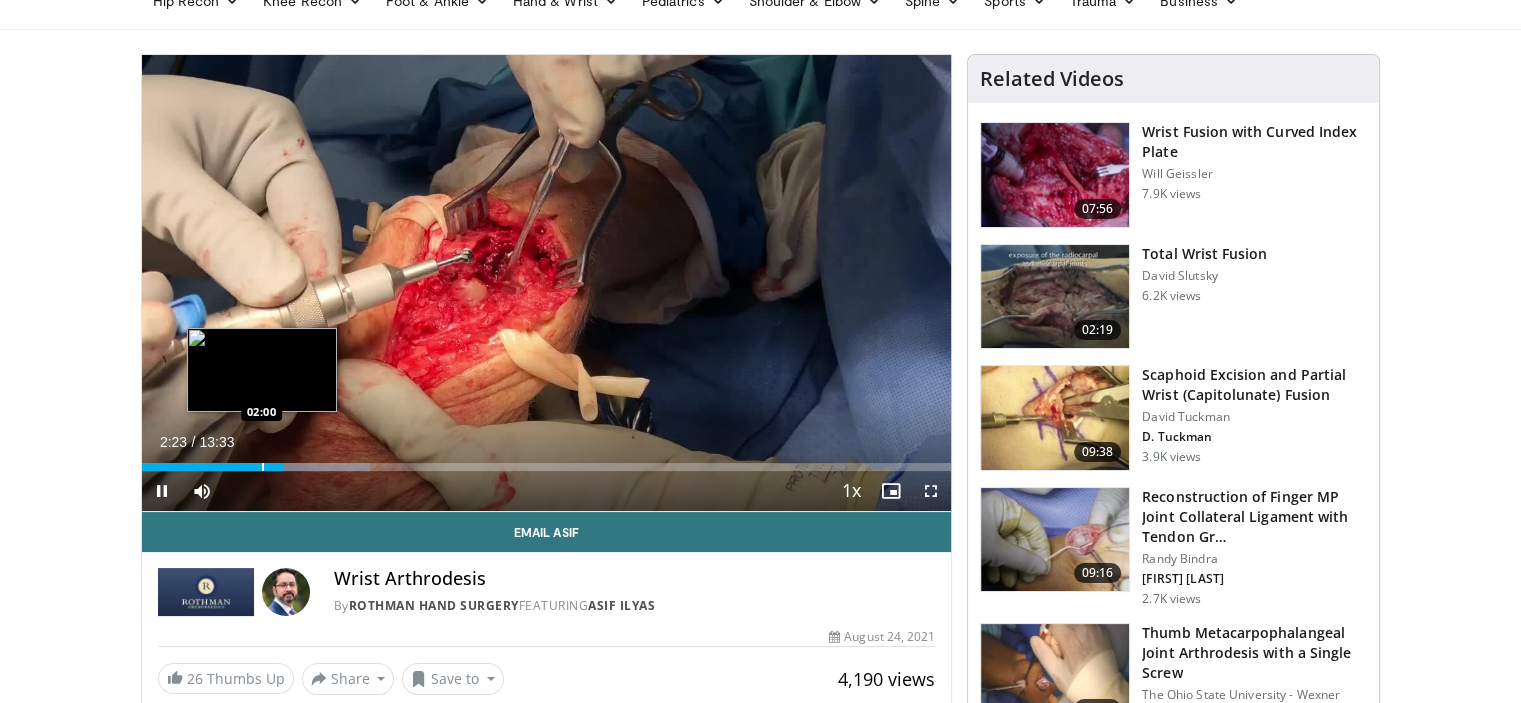 click at bounding box center (263, 467) 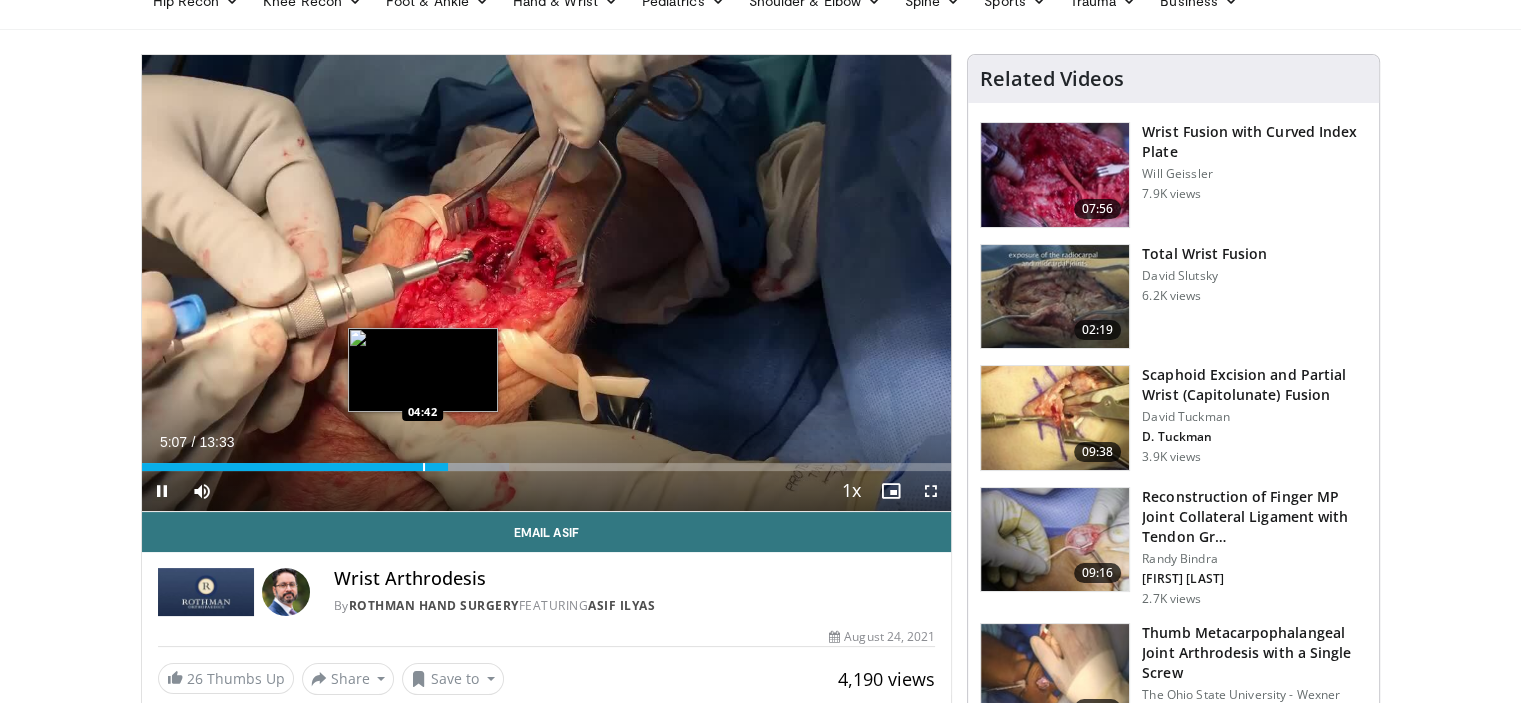 click at bounding box center (424, 467) 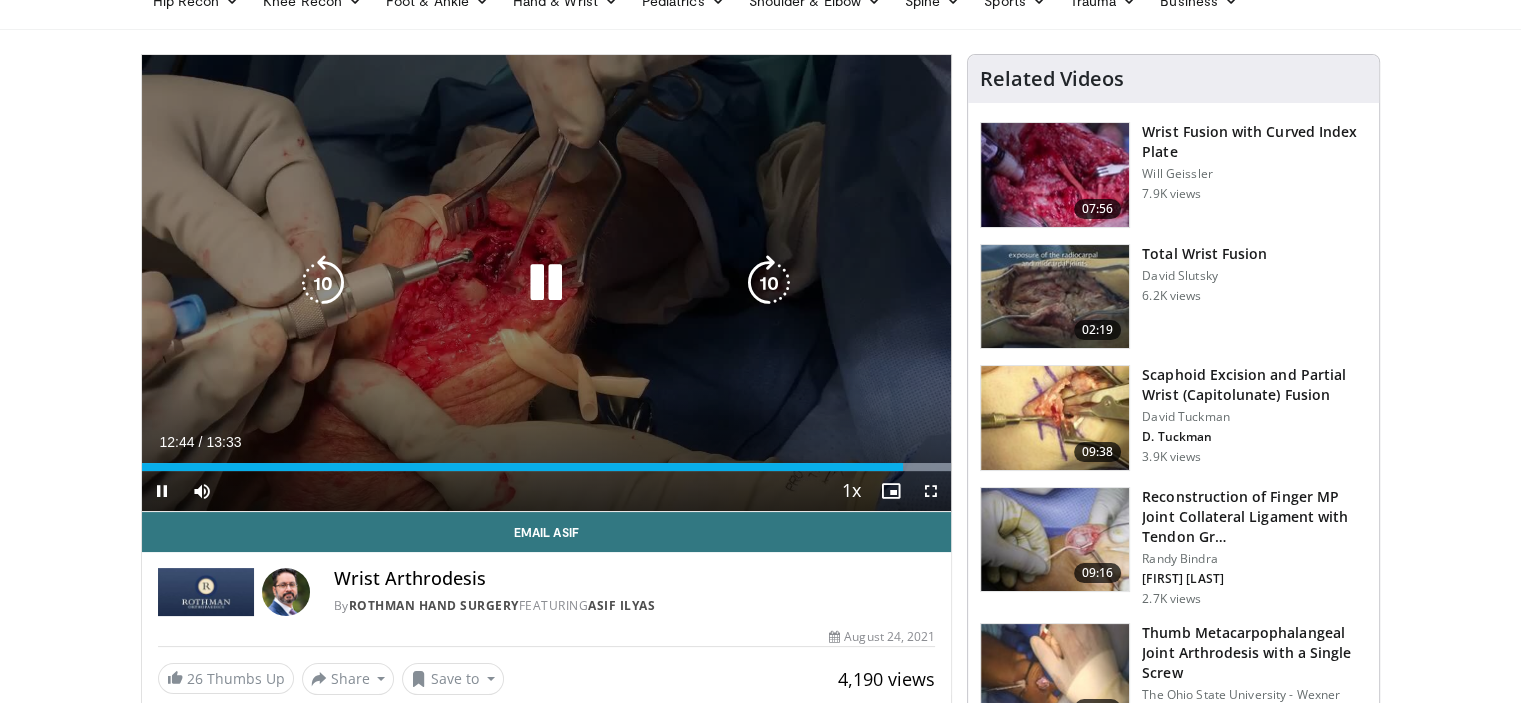 click at bounding box center [546, 283] 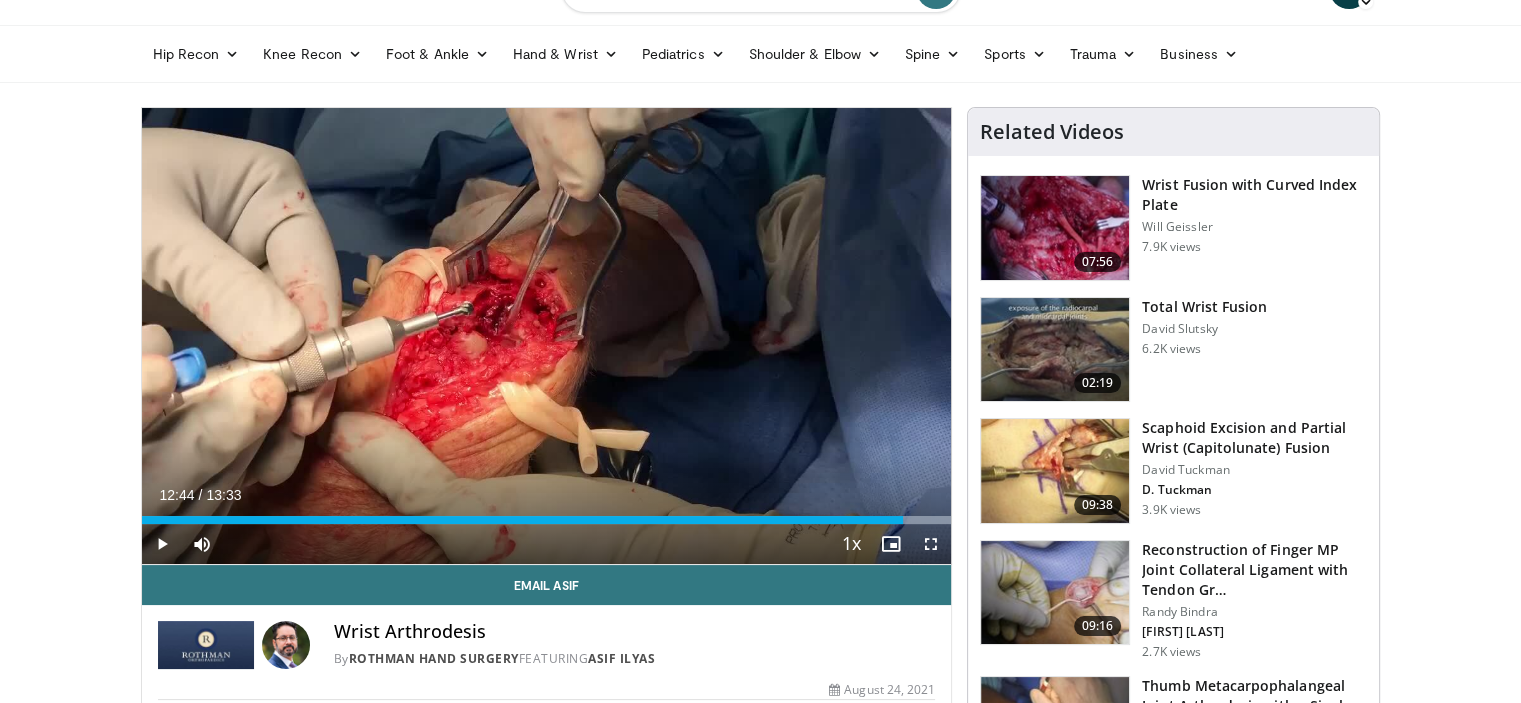 scroll, scrollTop: 0, scrollLeft: 0, axis: both 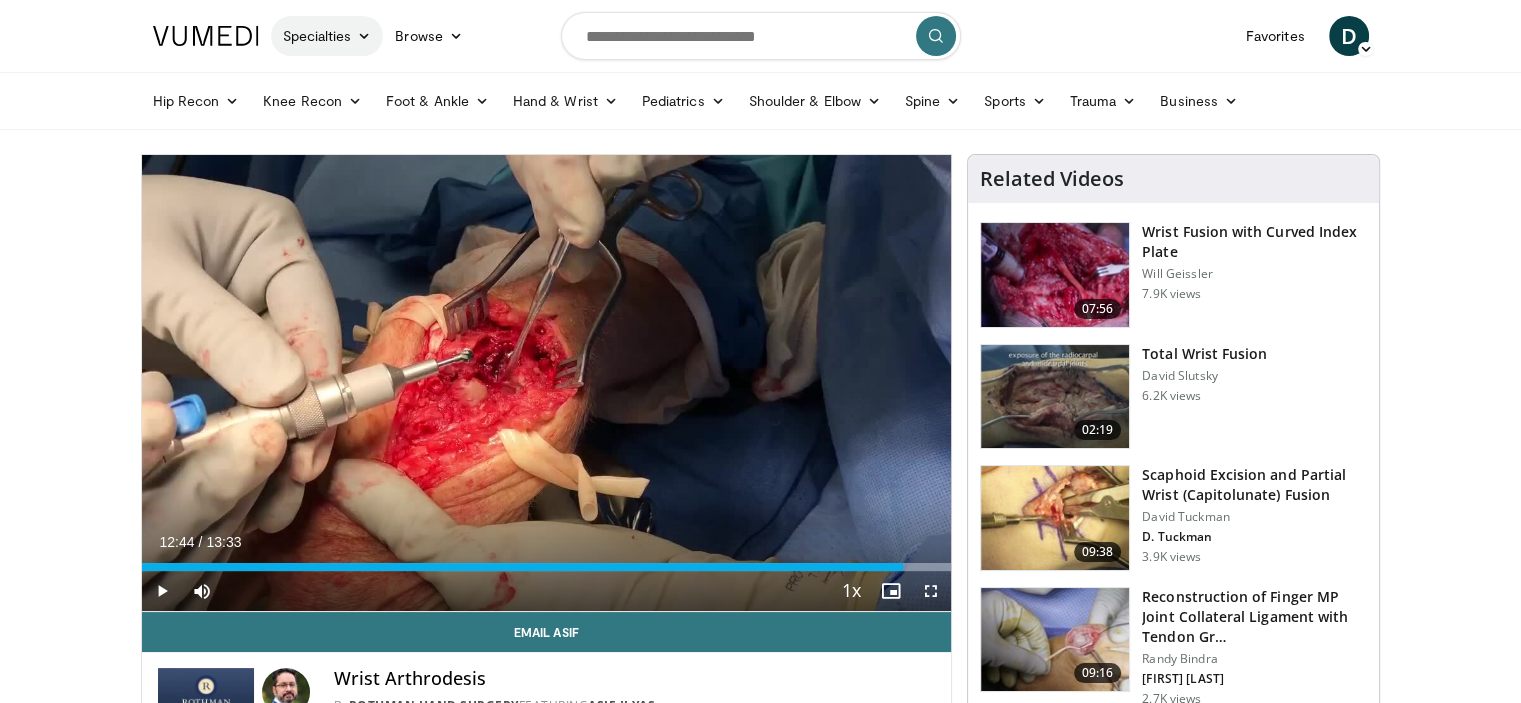 click at bounding box center [364, 36] 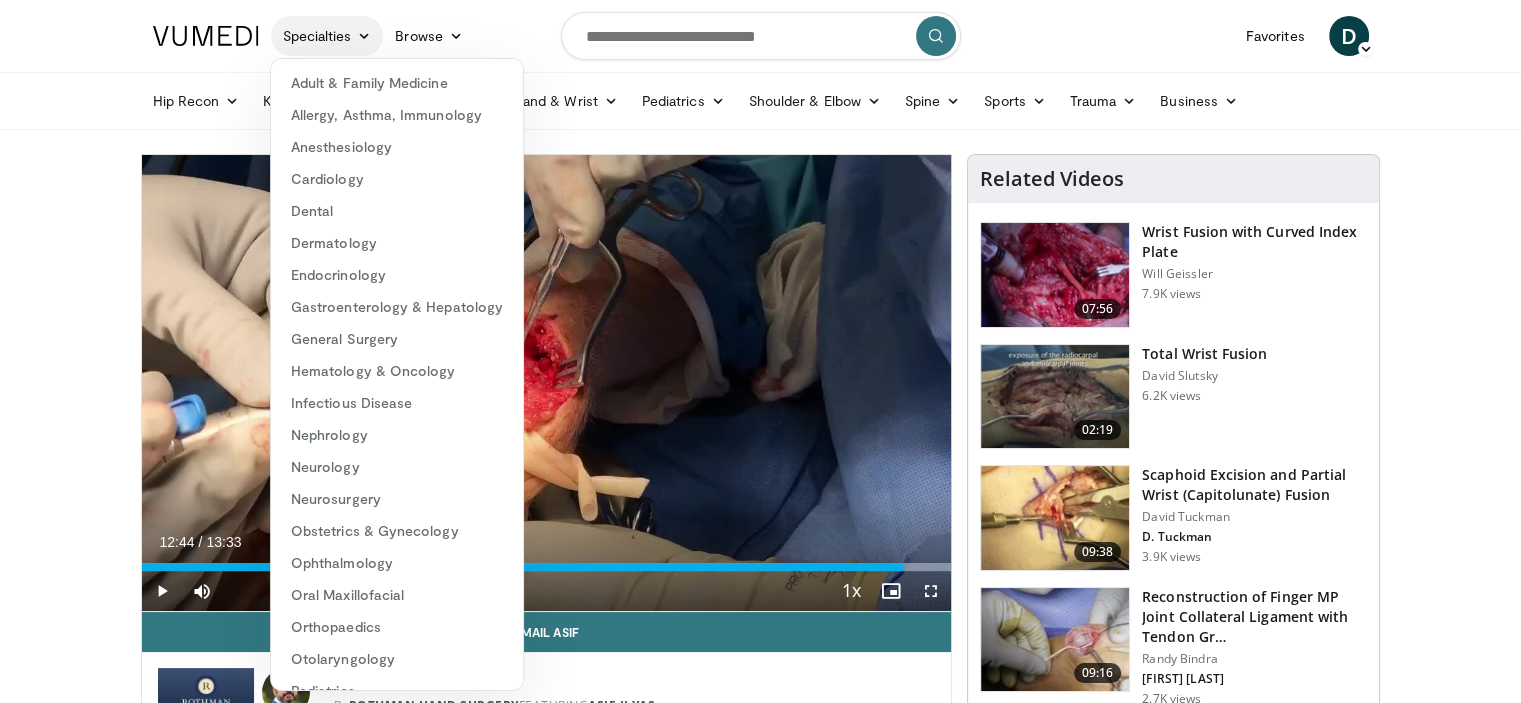 click at bounding box center [364, 36] 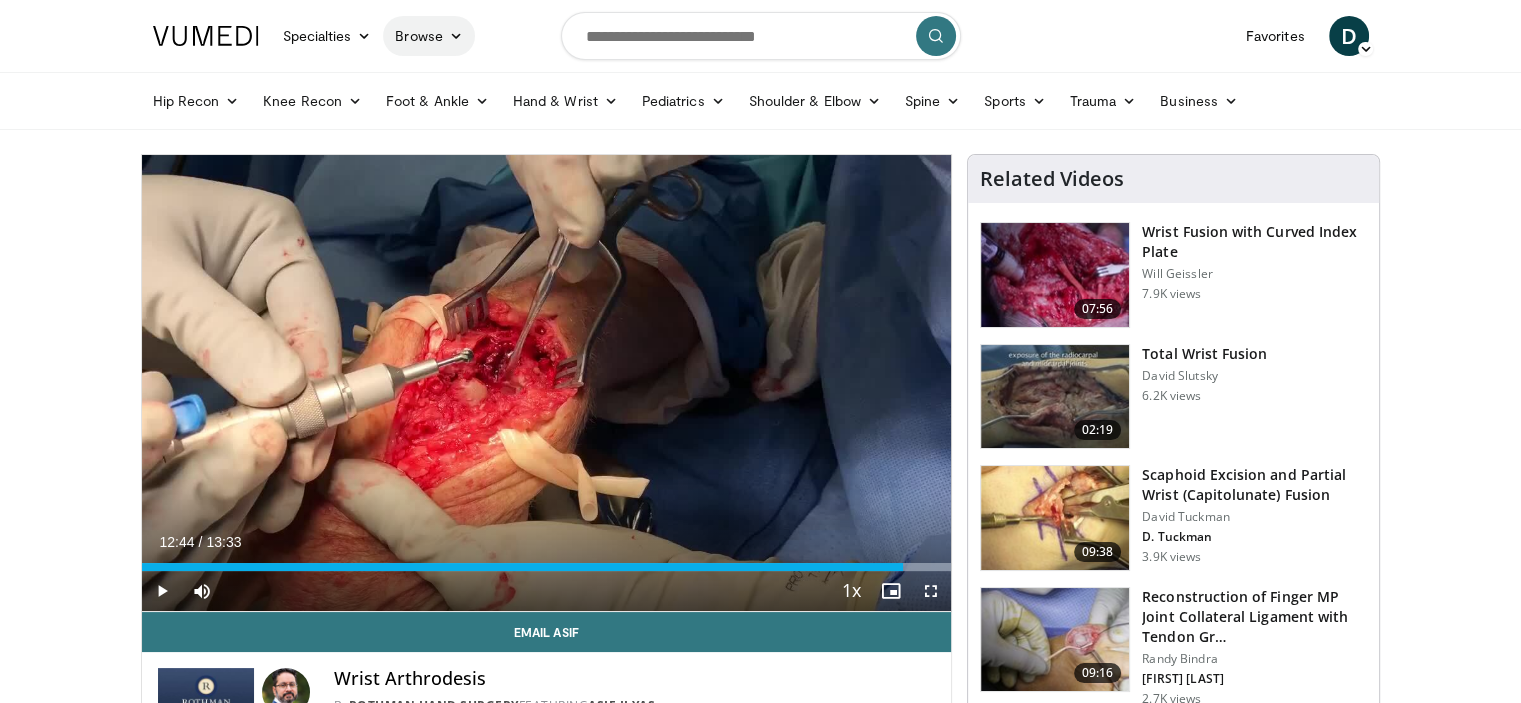 click at bounding box center (456, 36) 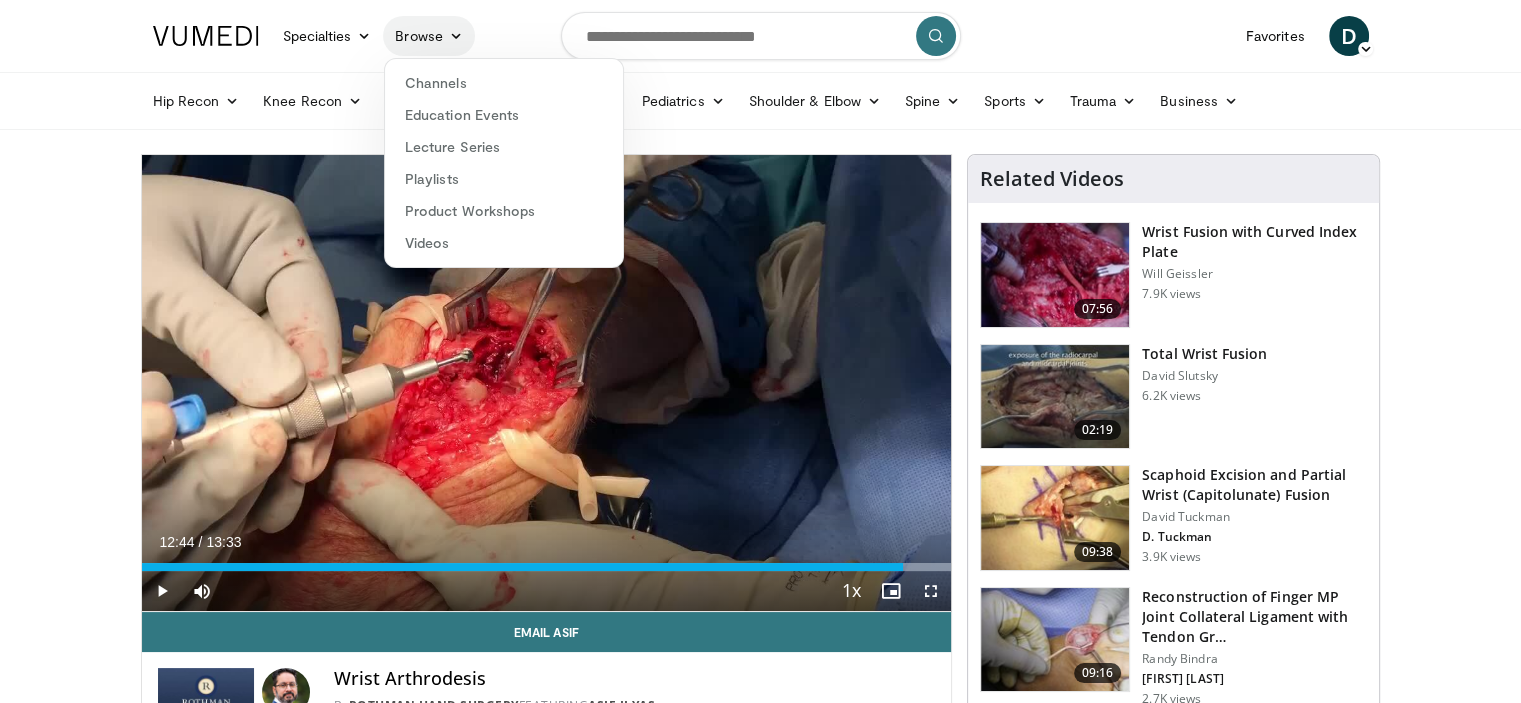 click at bounding box center (456, 36) 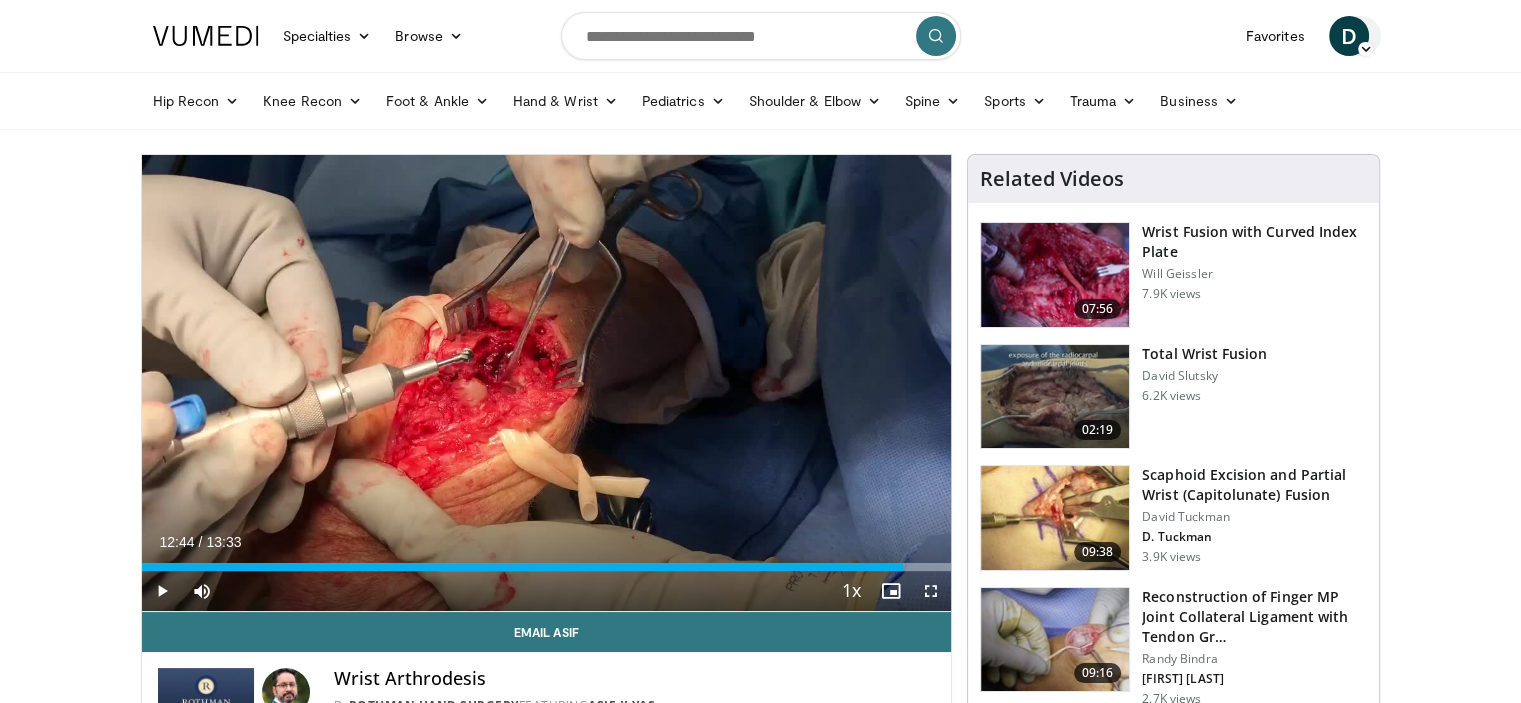 click on "D" at bounding box center (1349, 36) 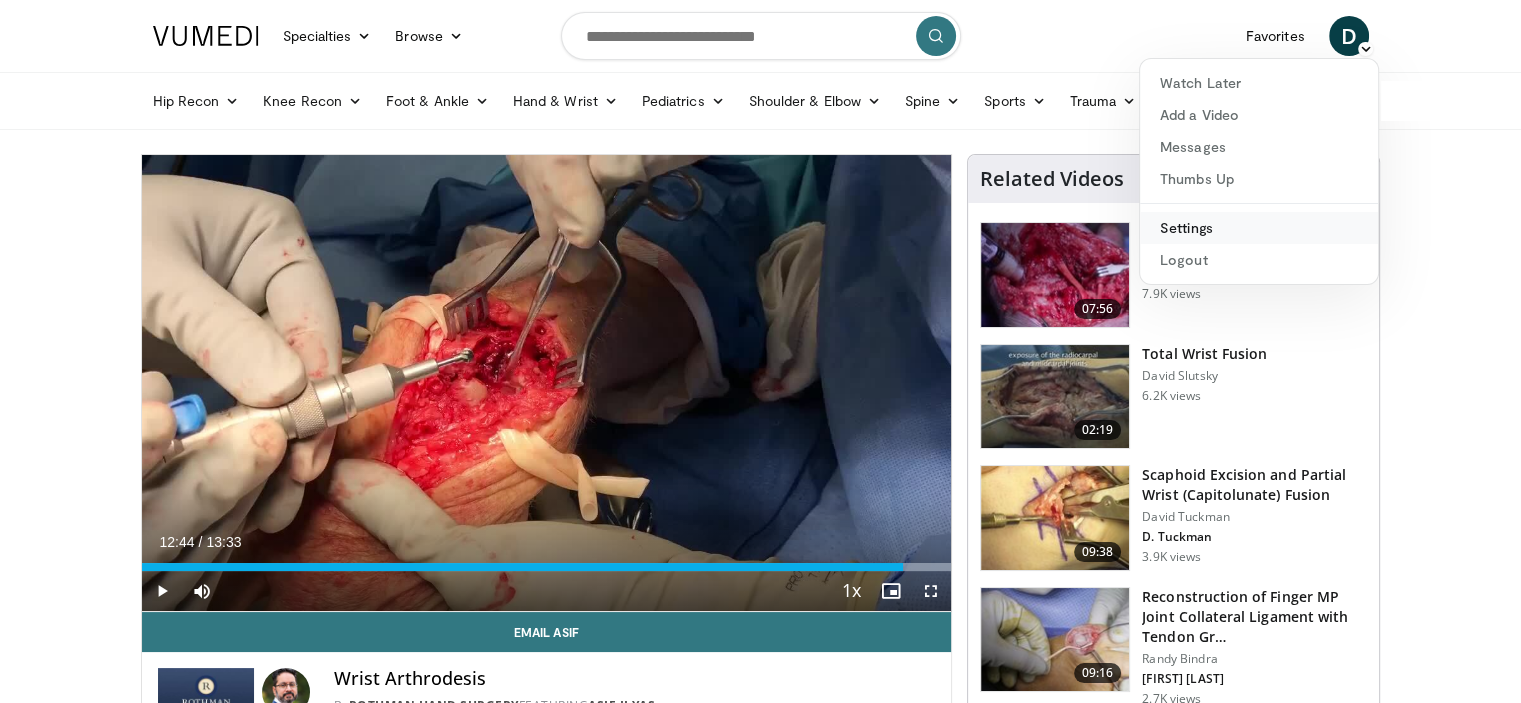click on "Settings" at bounding box center (1259, 228) 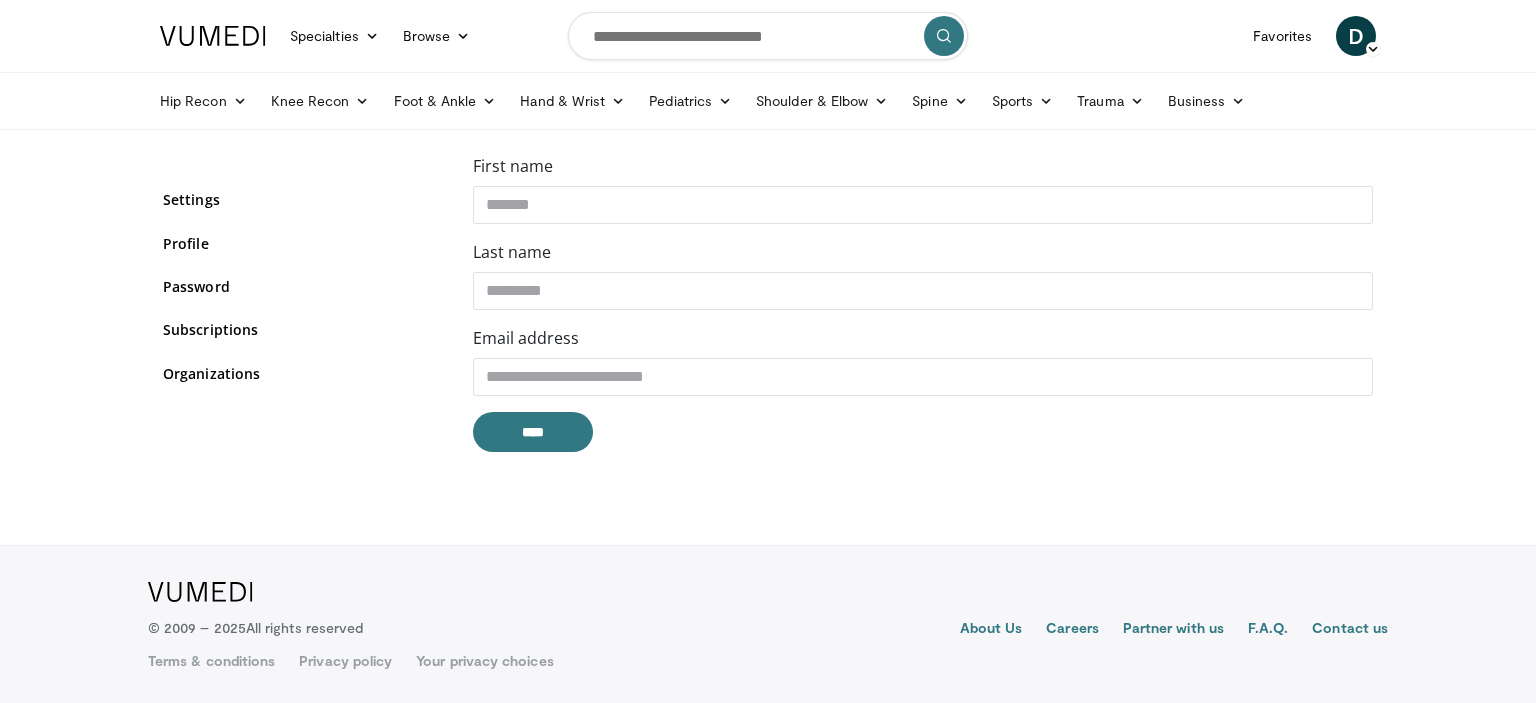 scroll, scrollTop: 0, scrollLeft: 0, axis: both 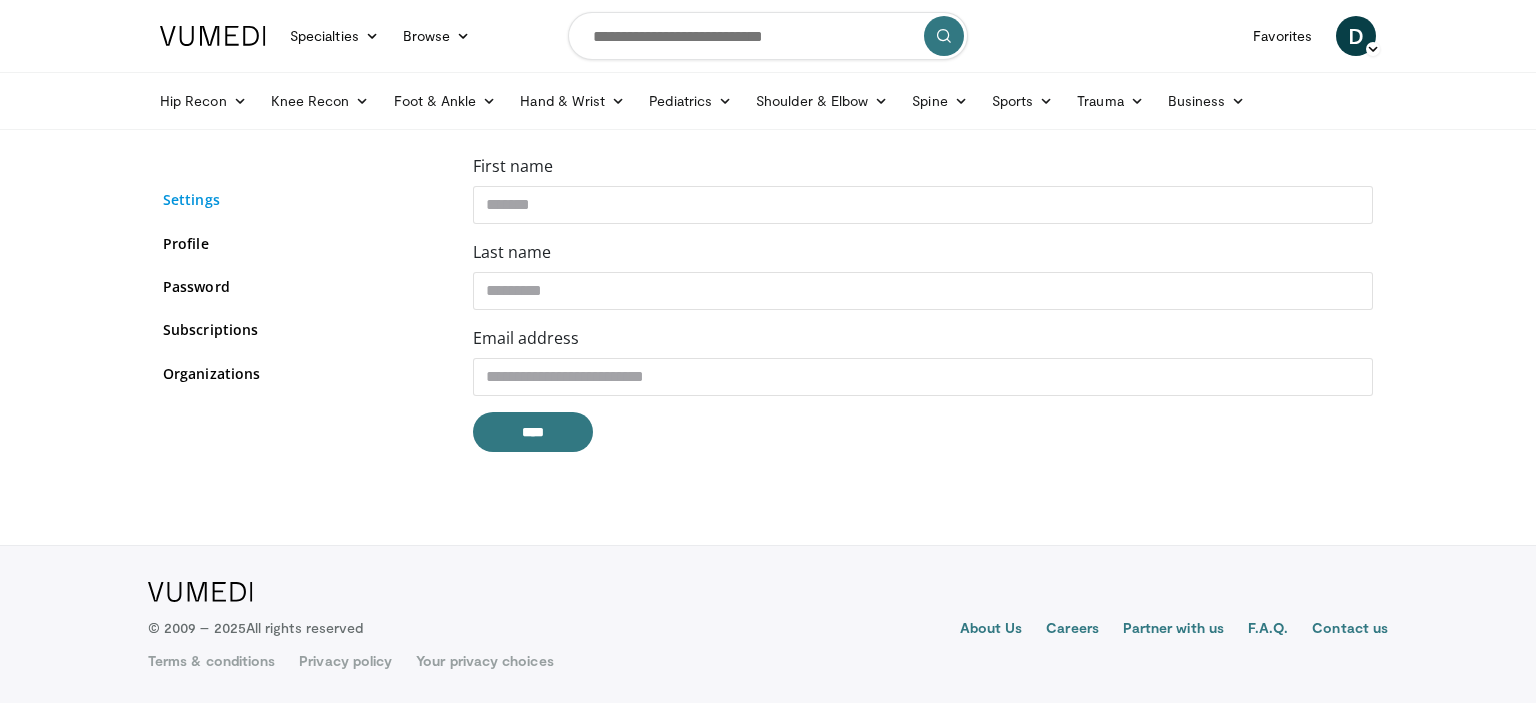 click on "Settings" at bounding box center [303, 199] 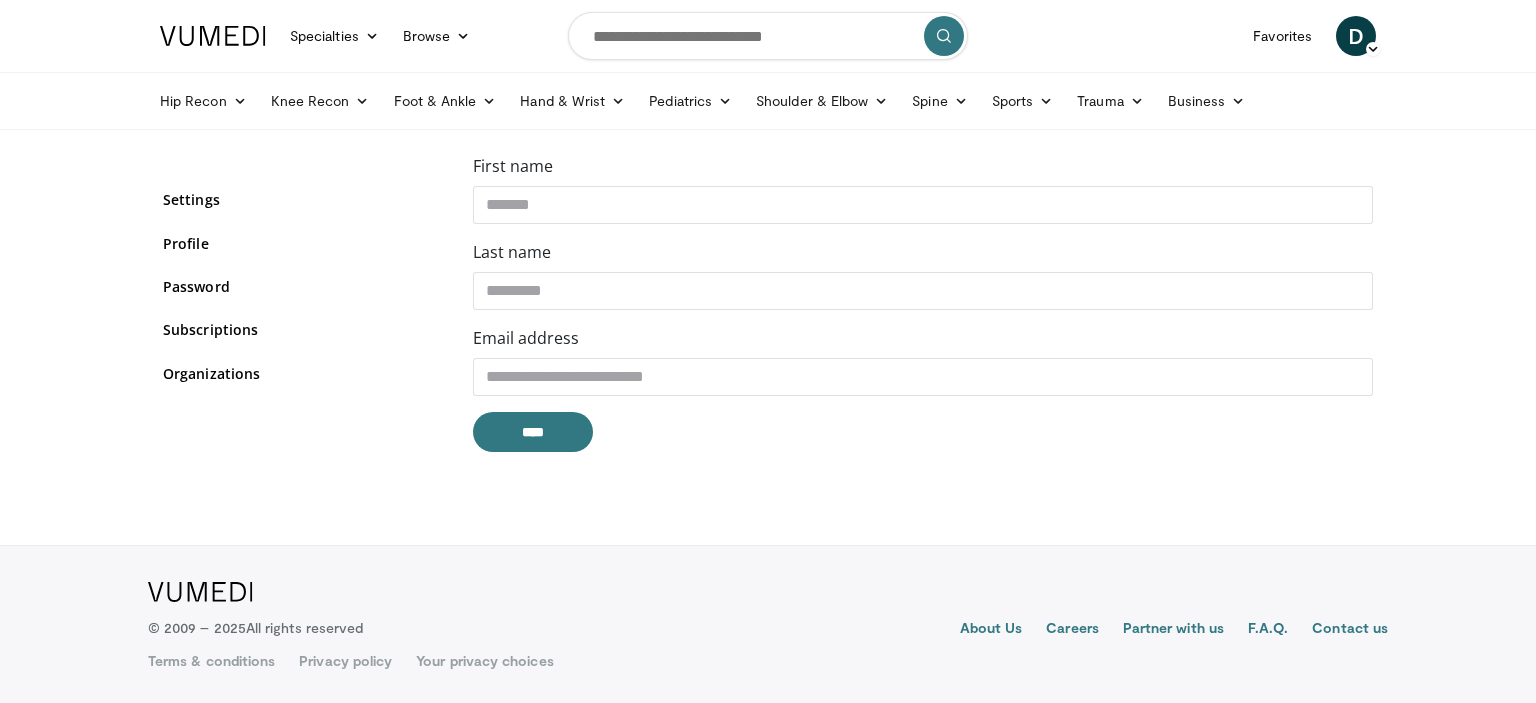 scroll, scrollTop: 0, scrollLeft: 0, axis: both 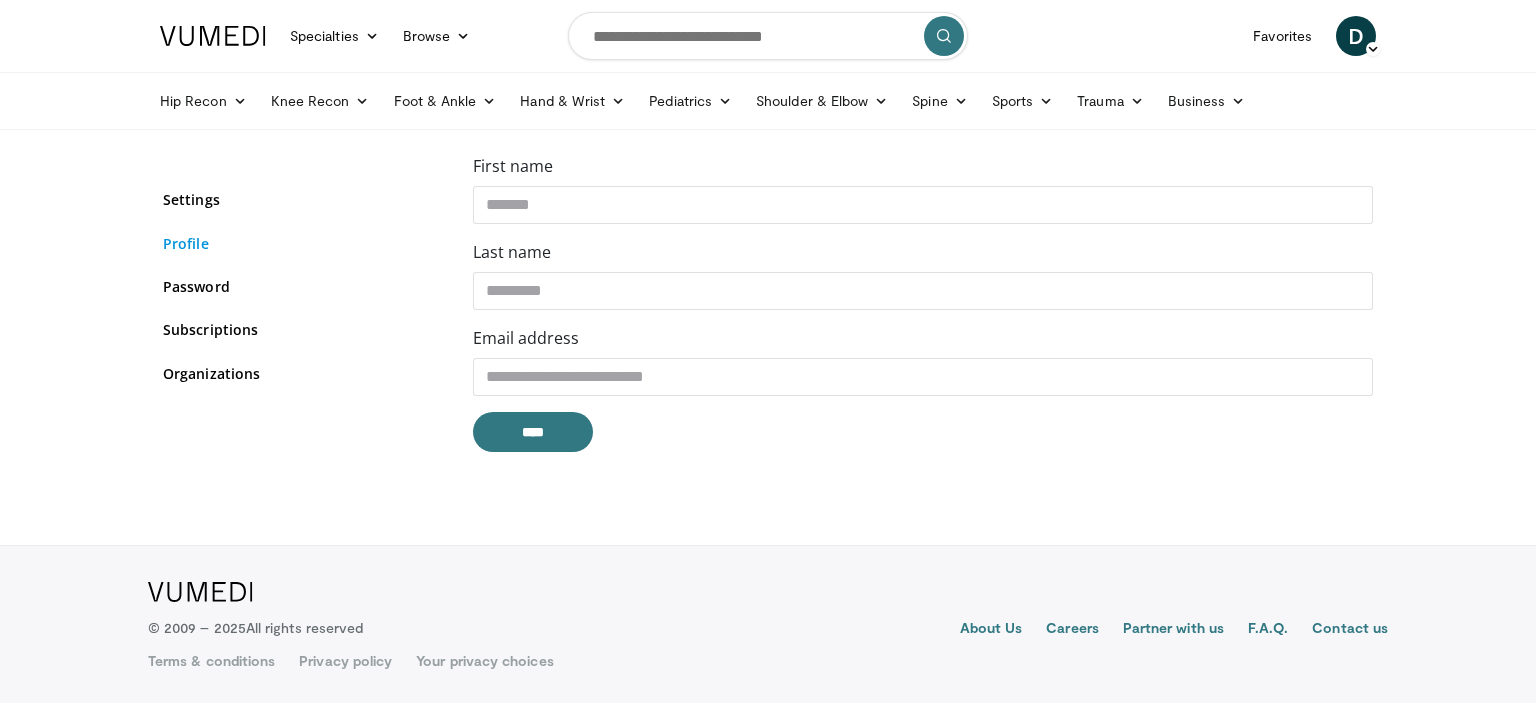 click on "Profile" at bounding box center (303, 243) 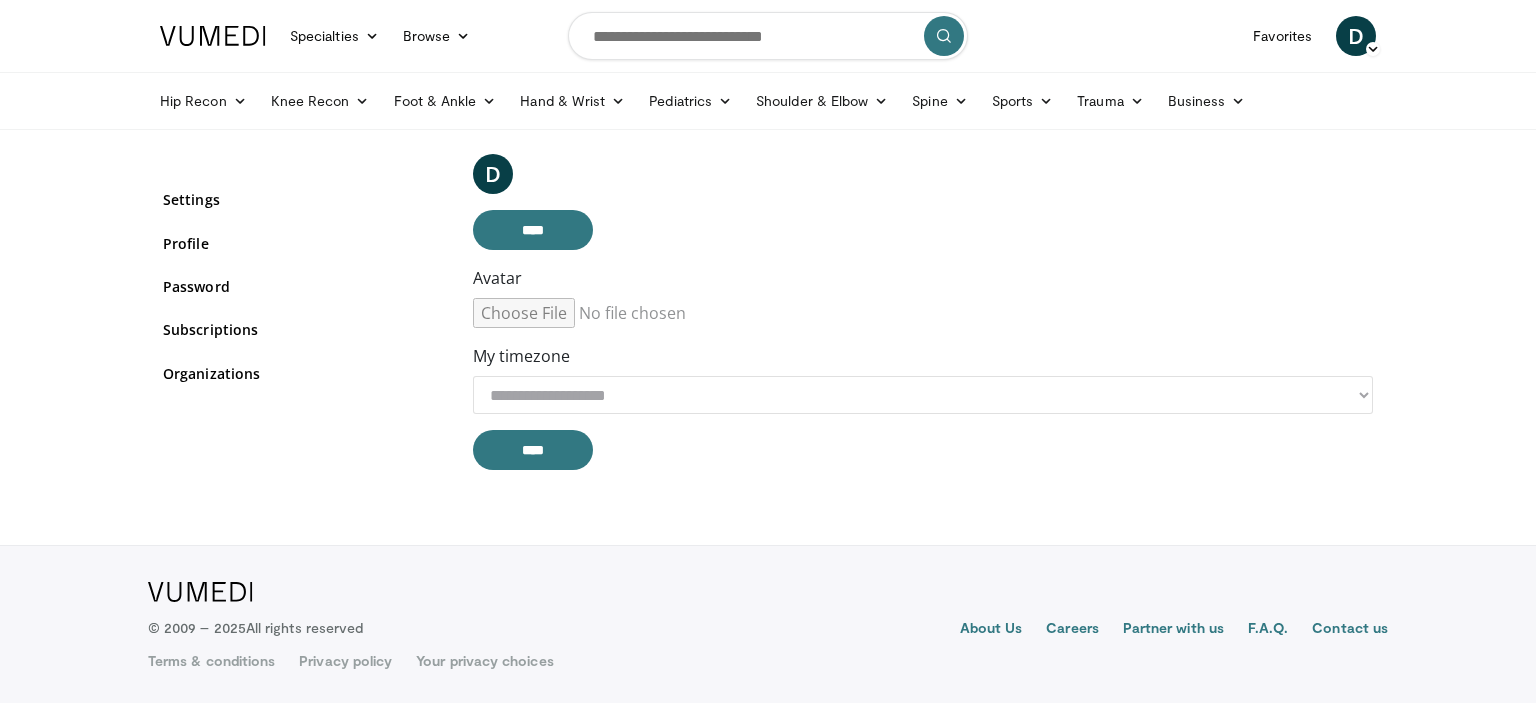 scroll, scrollTop: 0, scrollLeft: 0, axis: both 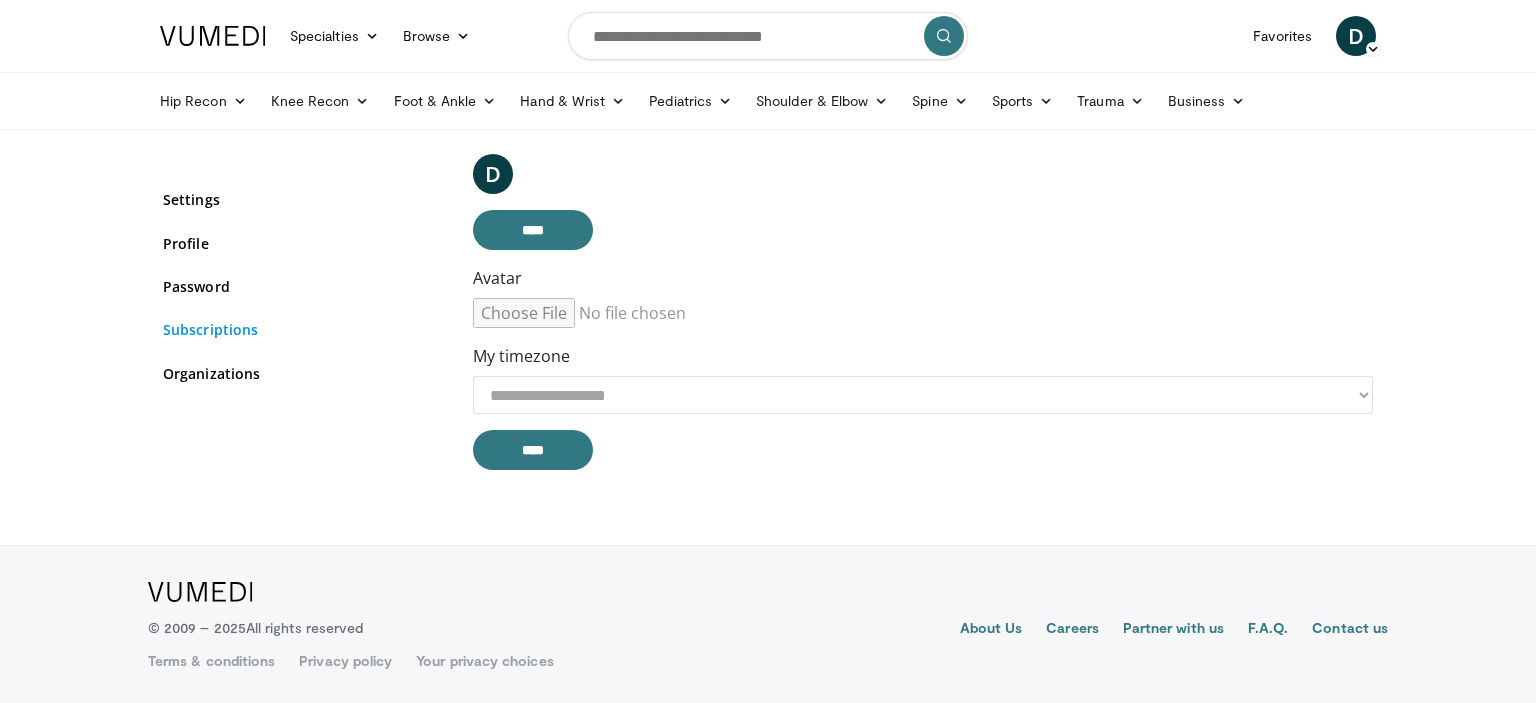 click on "Subscriptions" at bounding box center [303, 329] 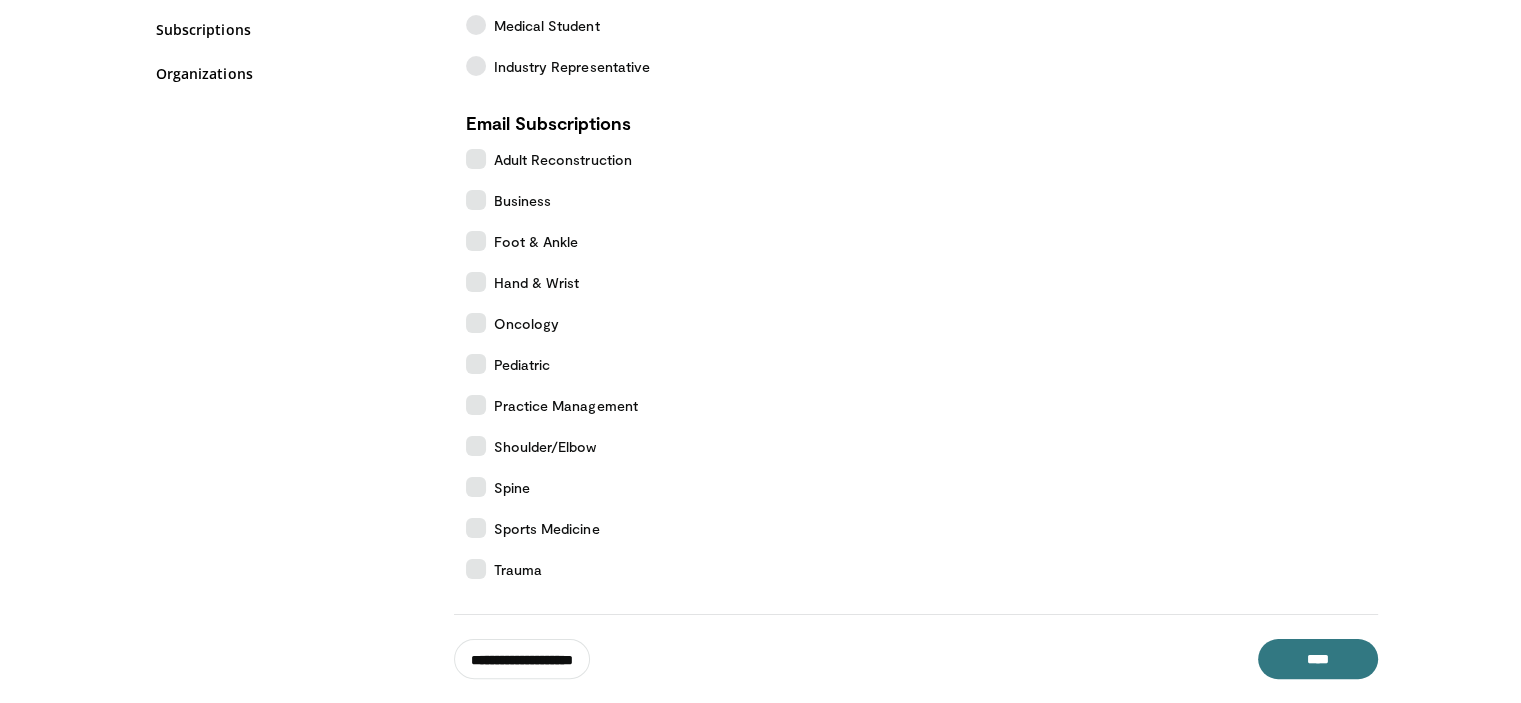scroll, scrollTop: 200, scrollLeft: 0, axis: vertical 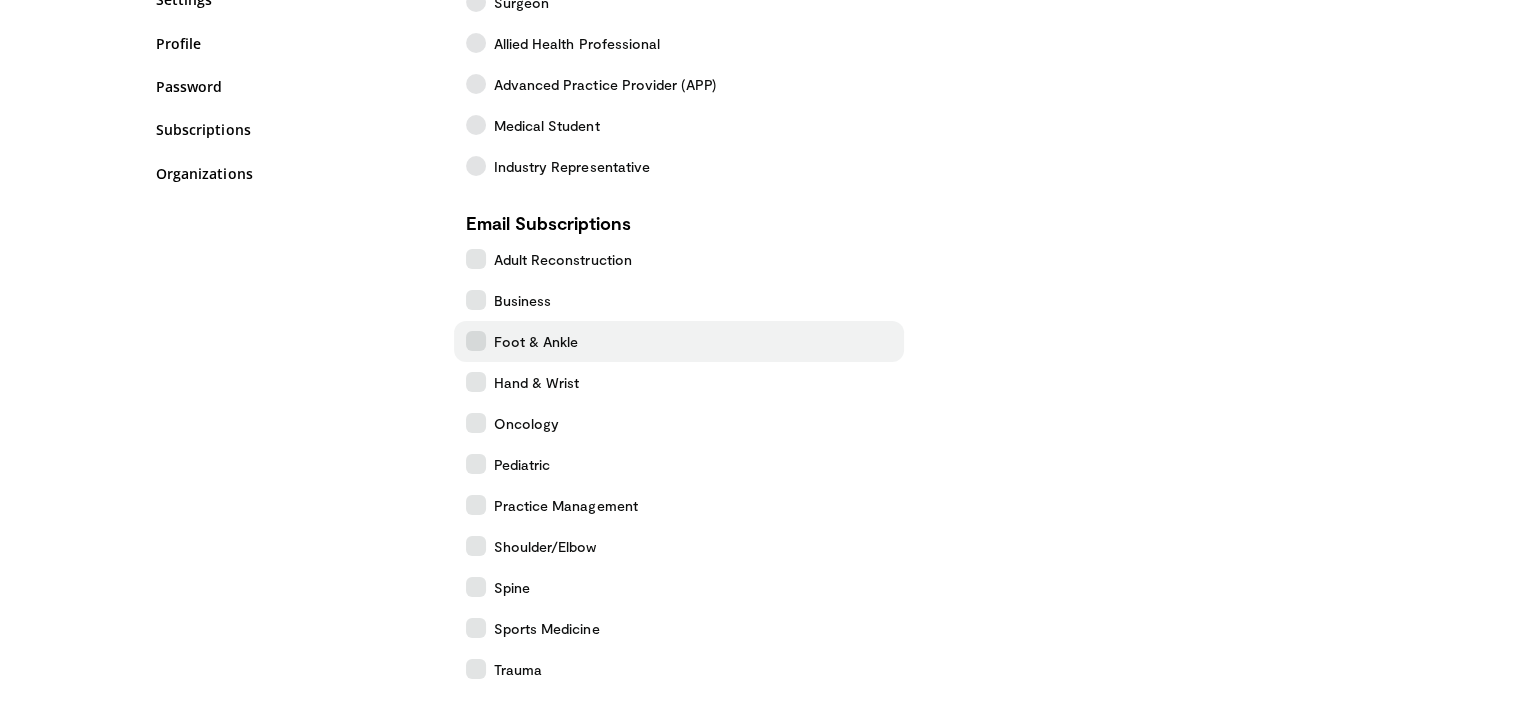 click at bounding box center (476, 341) 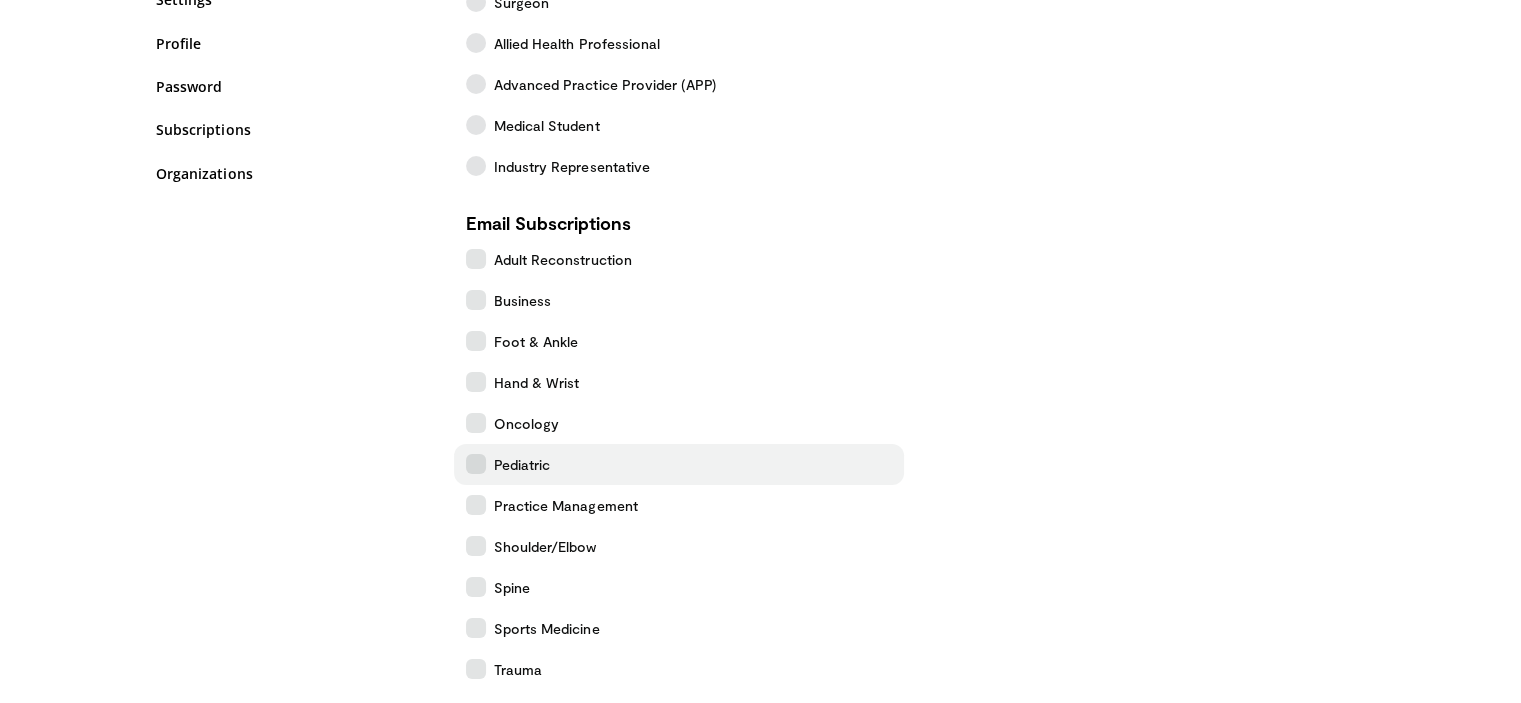 click at bounding box center [476, 464] 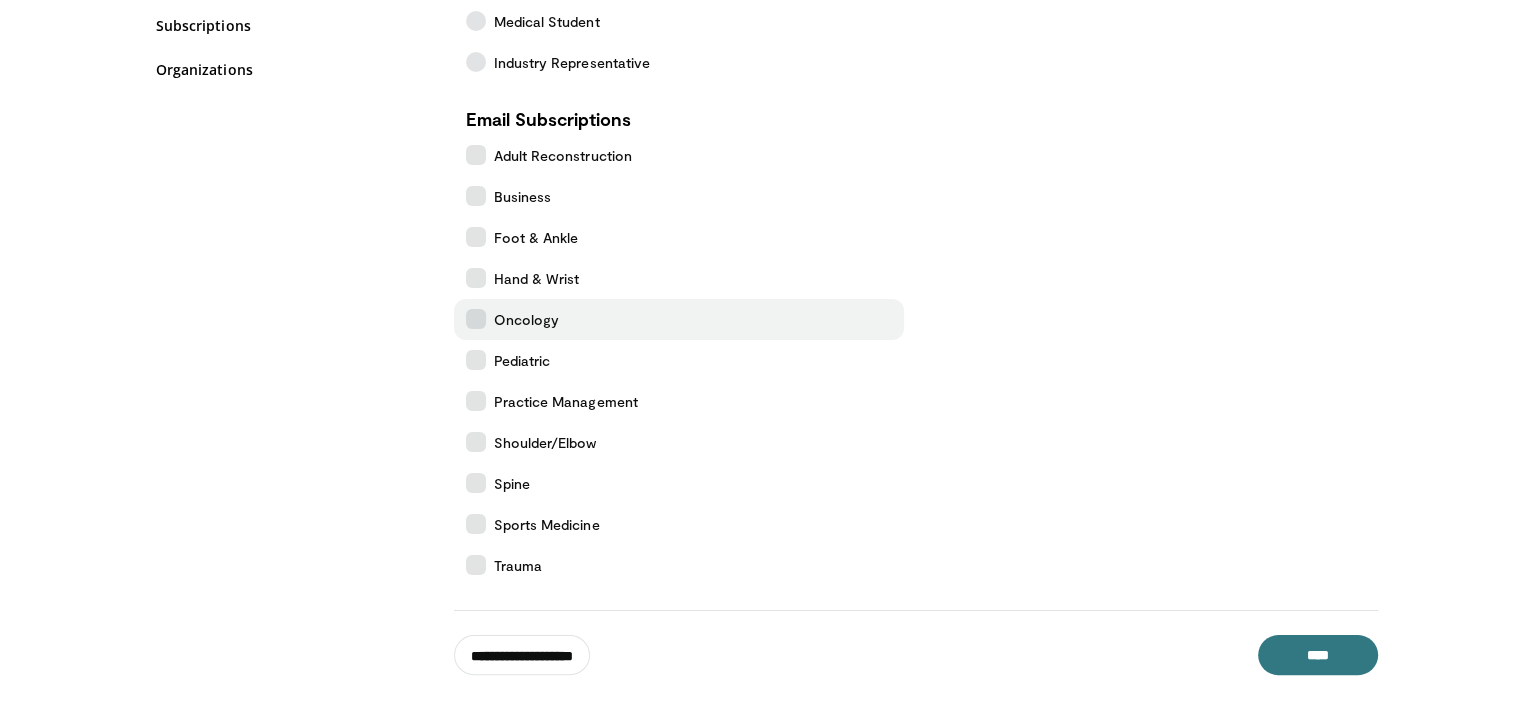 scroll, scrollTop: 400, scrollLeft: 0, axis: vertical 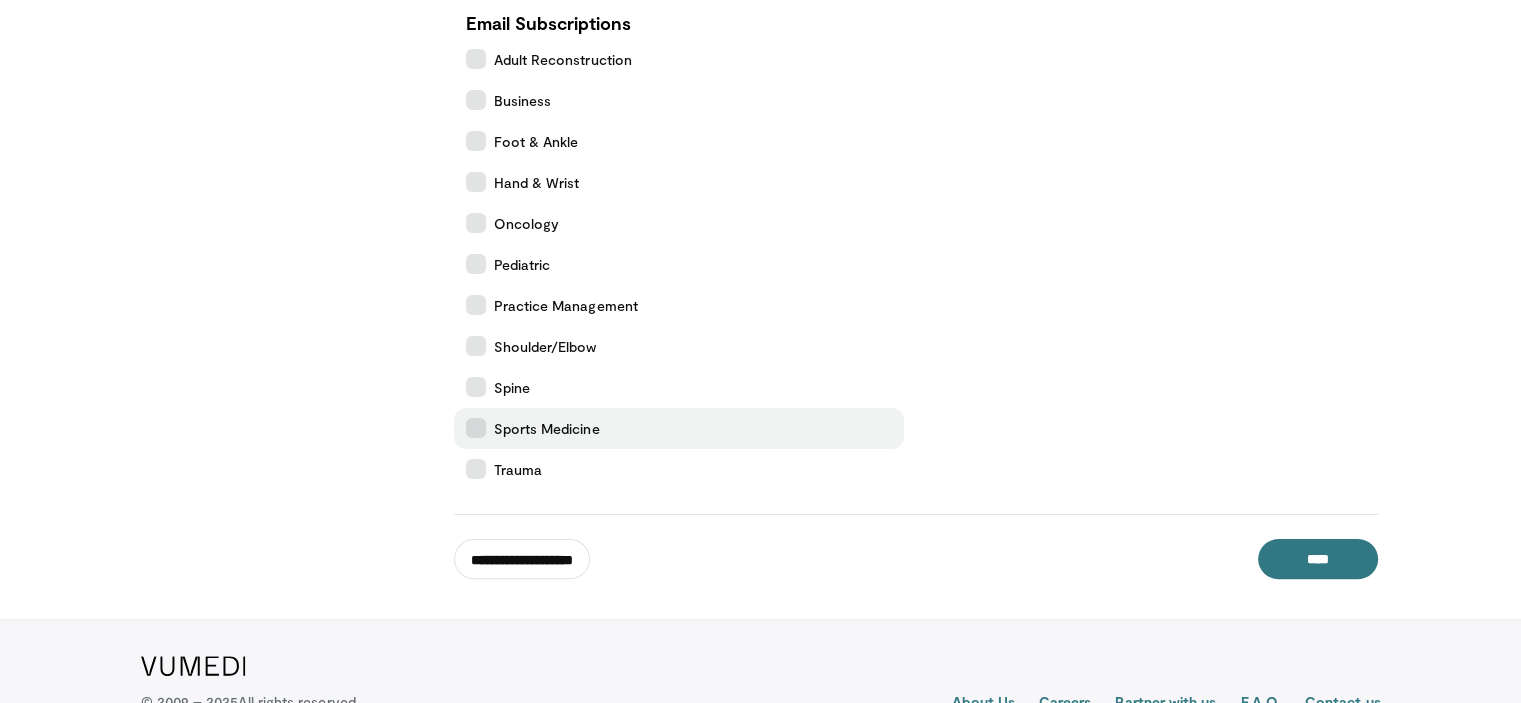 click at bounding box center [476, 428] 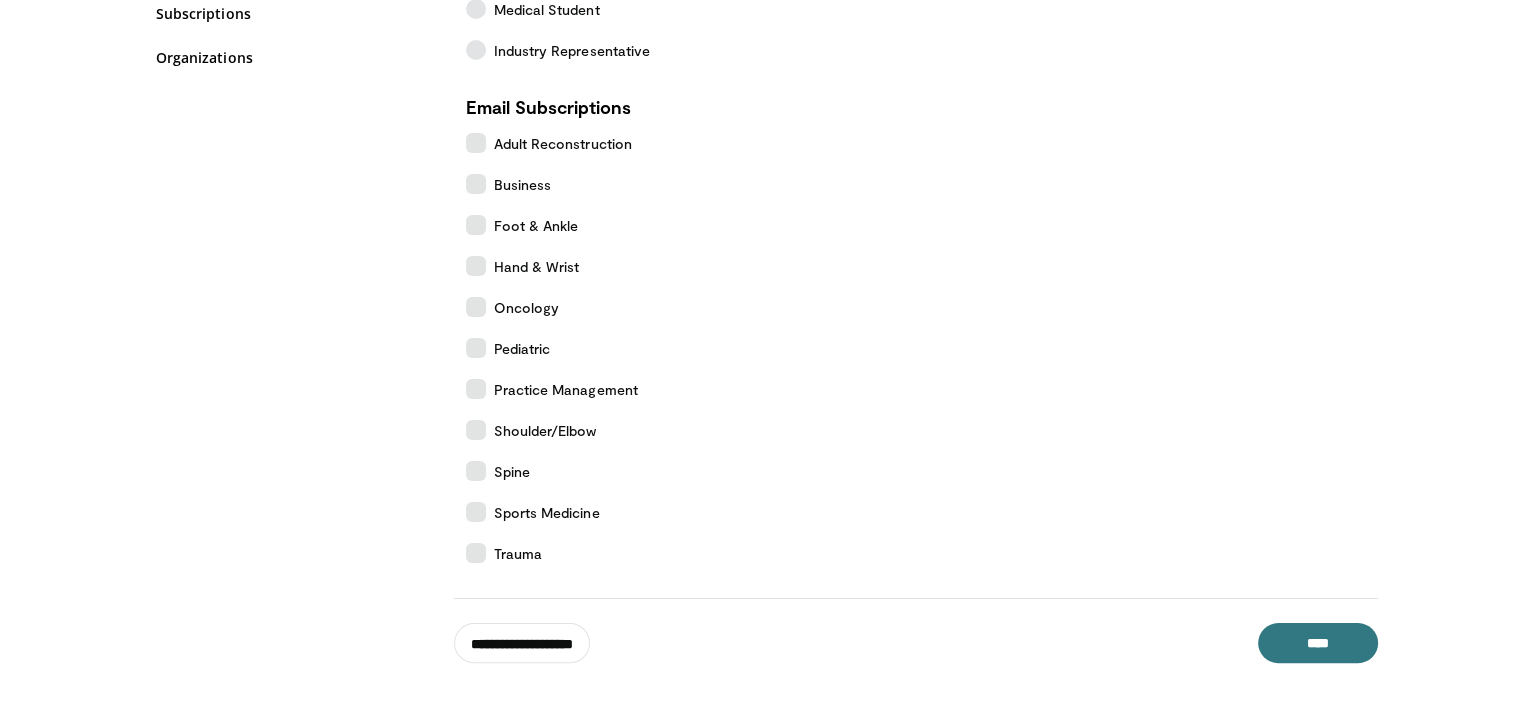 scroll, scrollTop: 473, scrollLeft: 0, axis: vertical 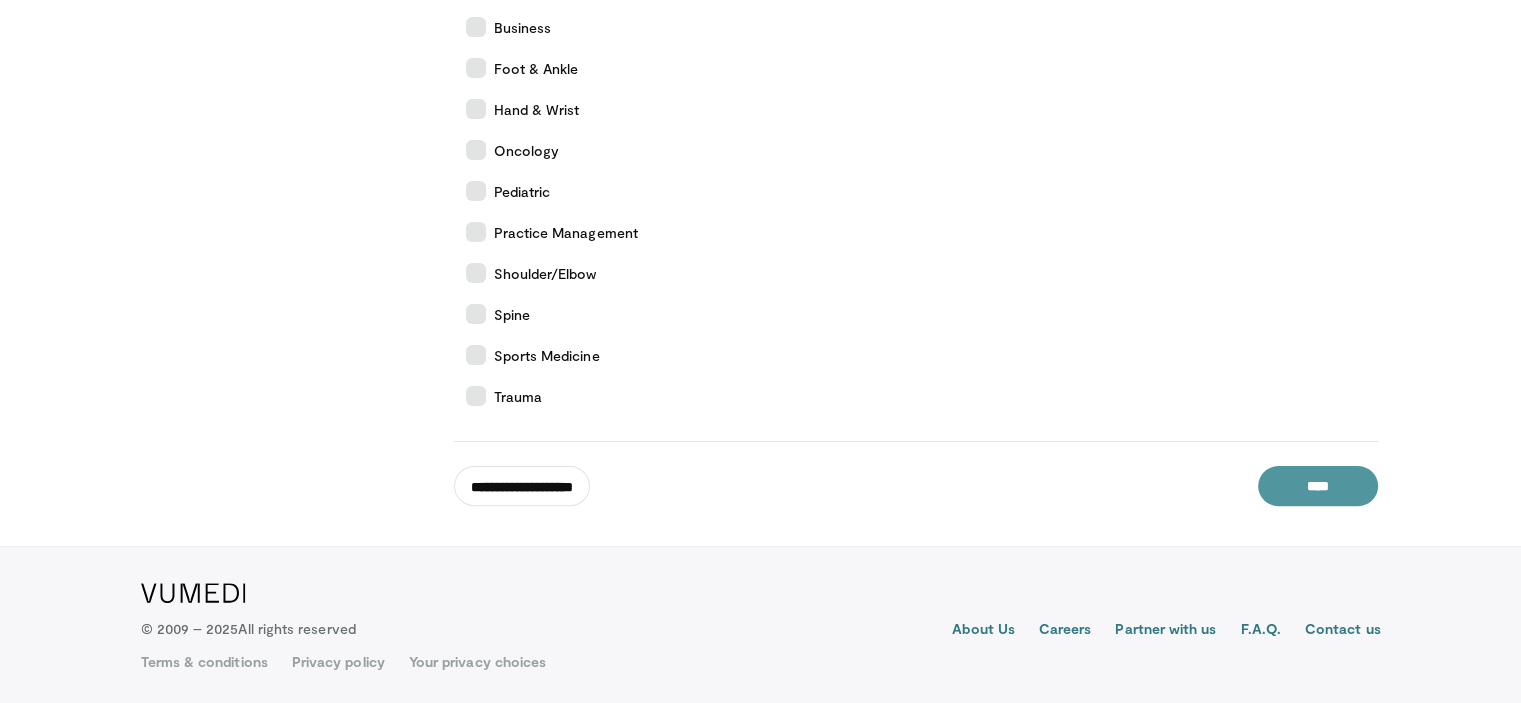 click on "****" at bounding box center [1318, 486] 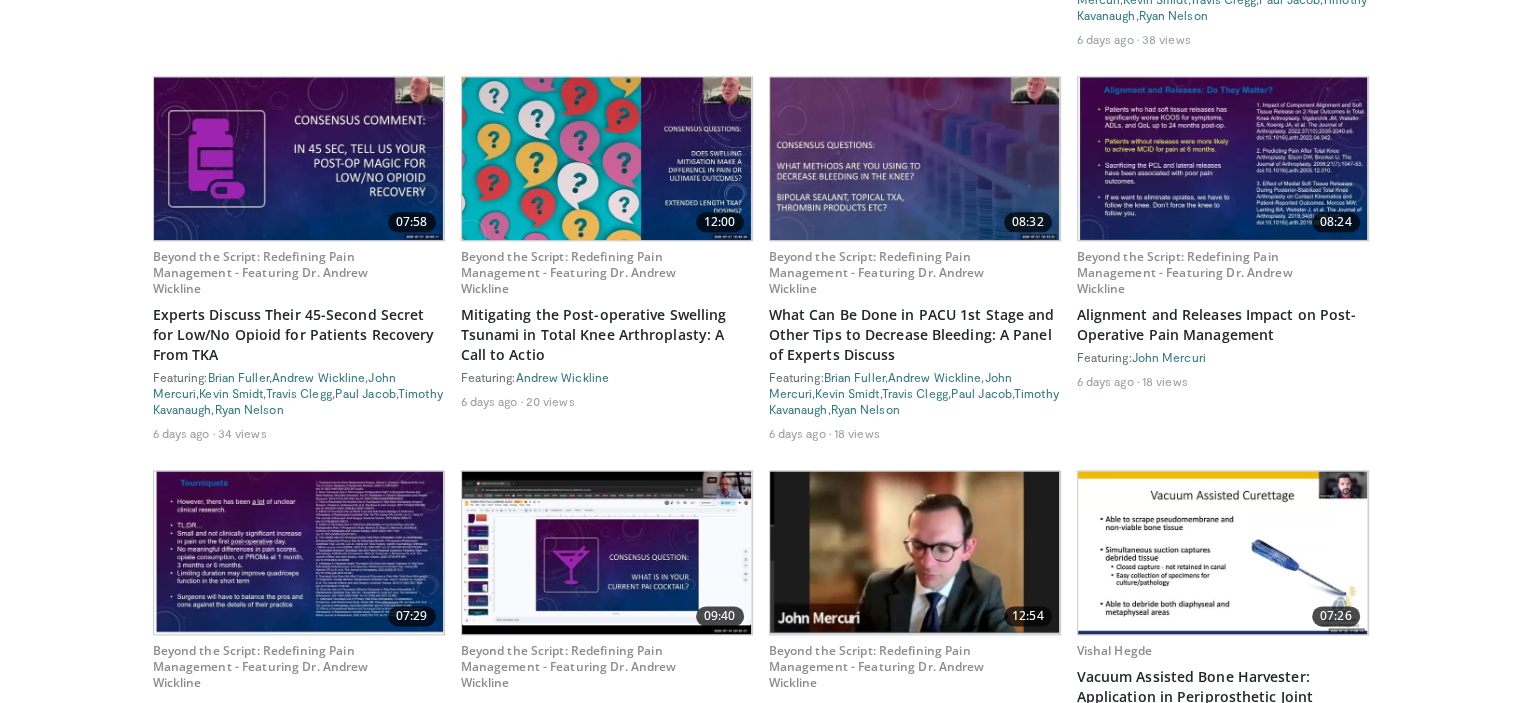 scroll, scrollTop: 2500, scrollLeft: 0, axis: vertical 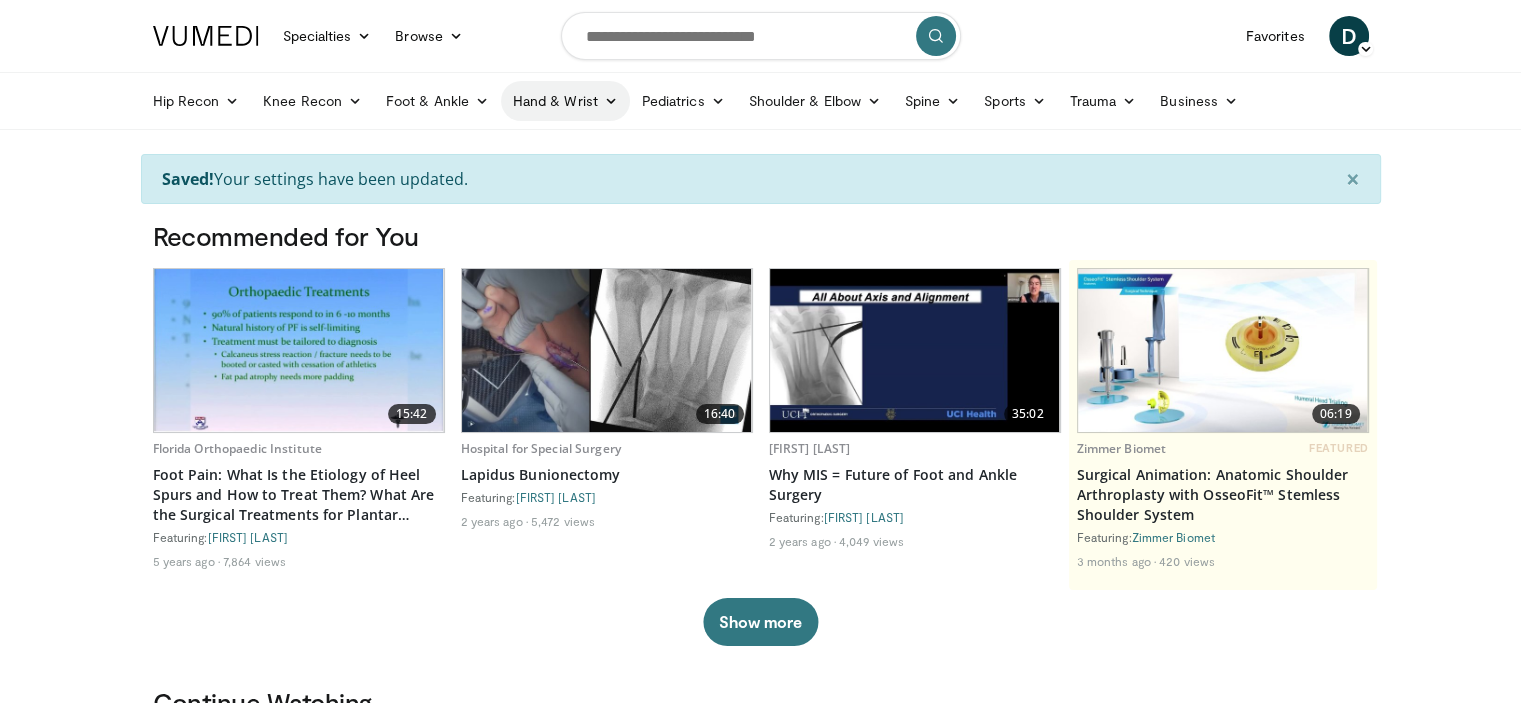 click at bounding box center (611, 101) 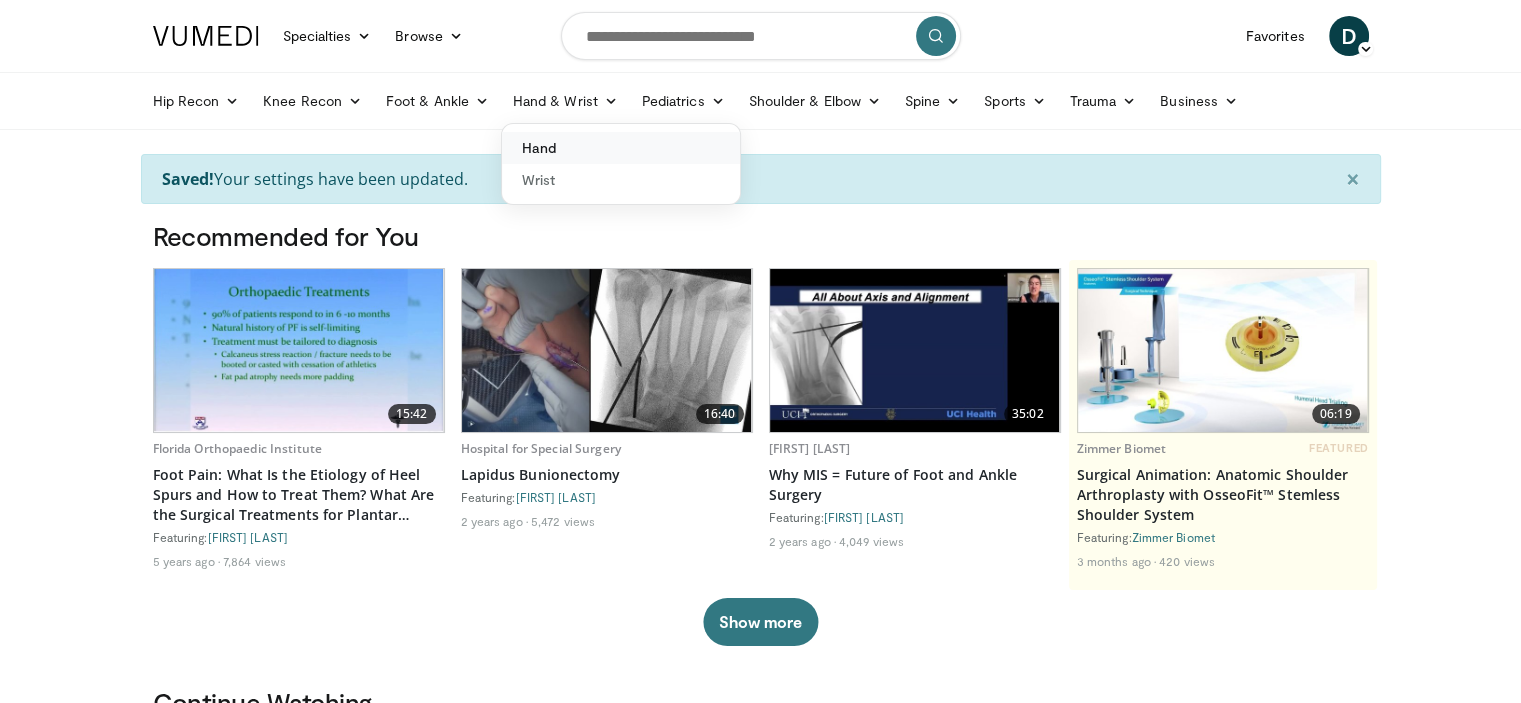 click on "Hand" at bounding box center (621, 148) 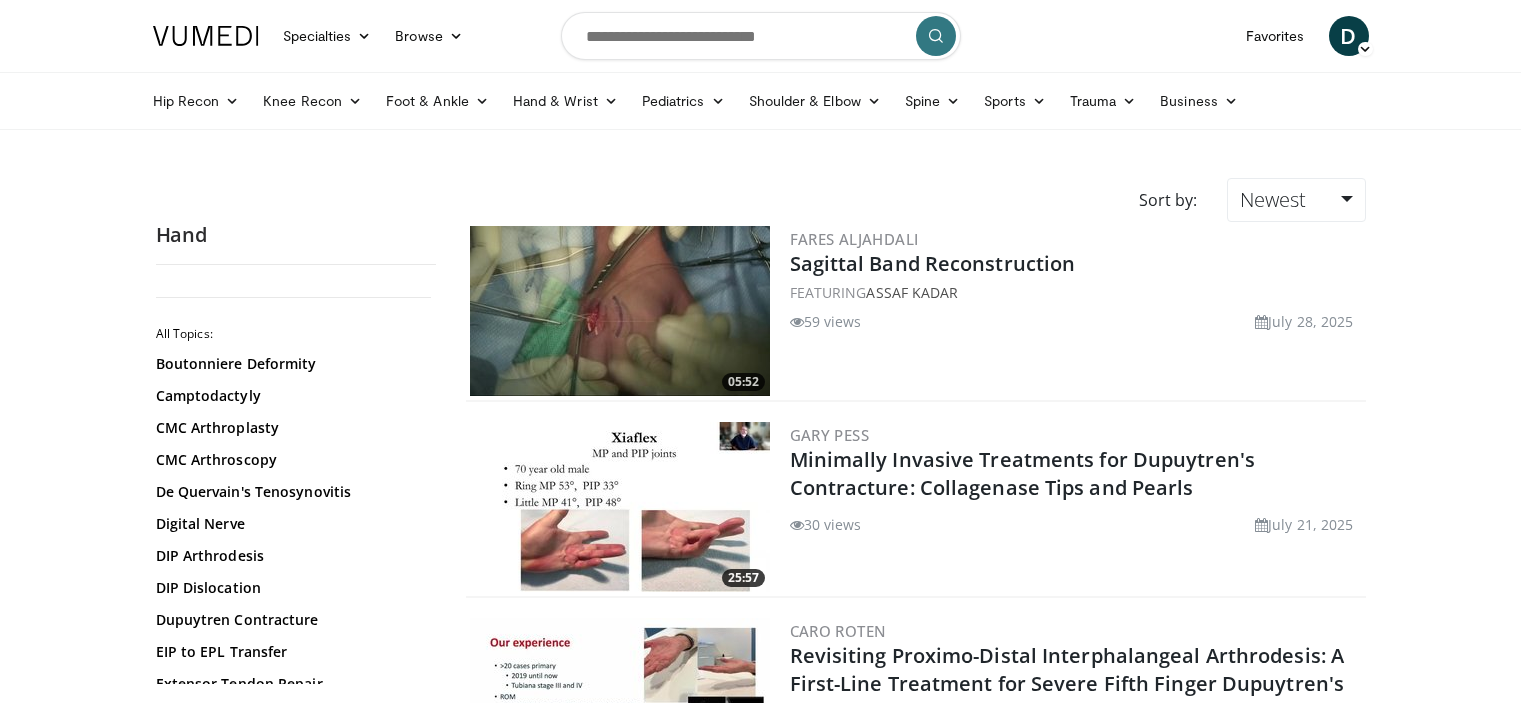scroll, scrollTop: 0, scrollLeft: 0, axis: both 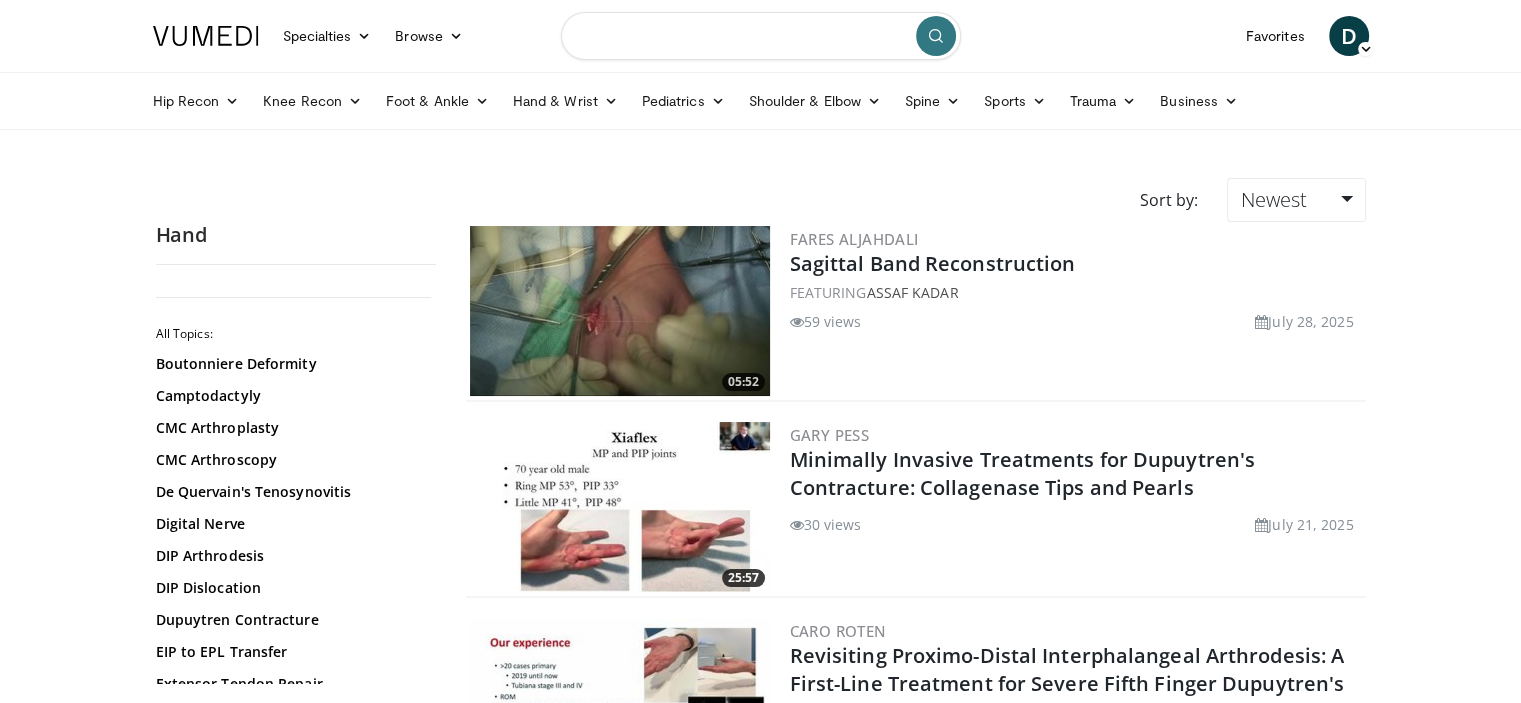 click at bounding box center (761, 36) 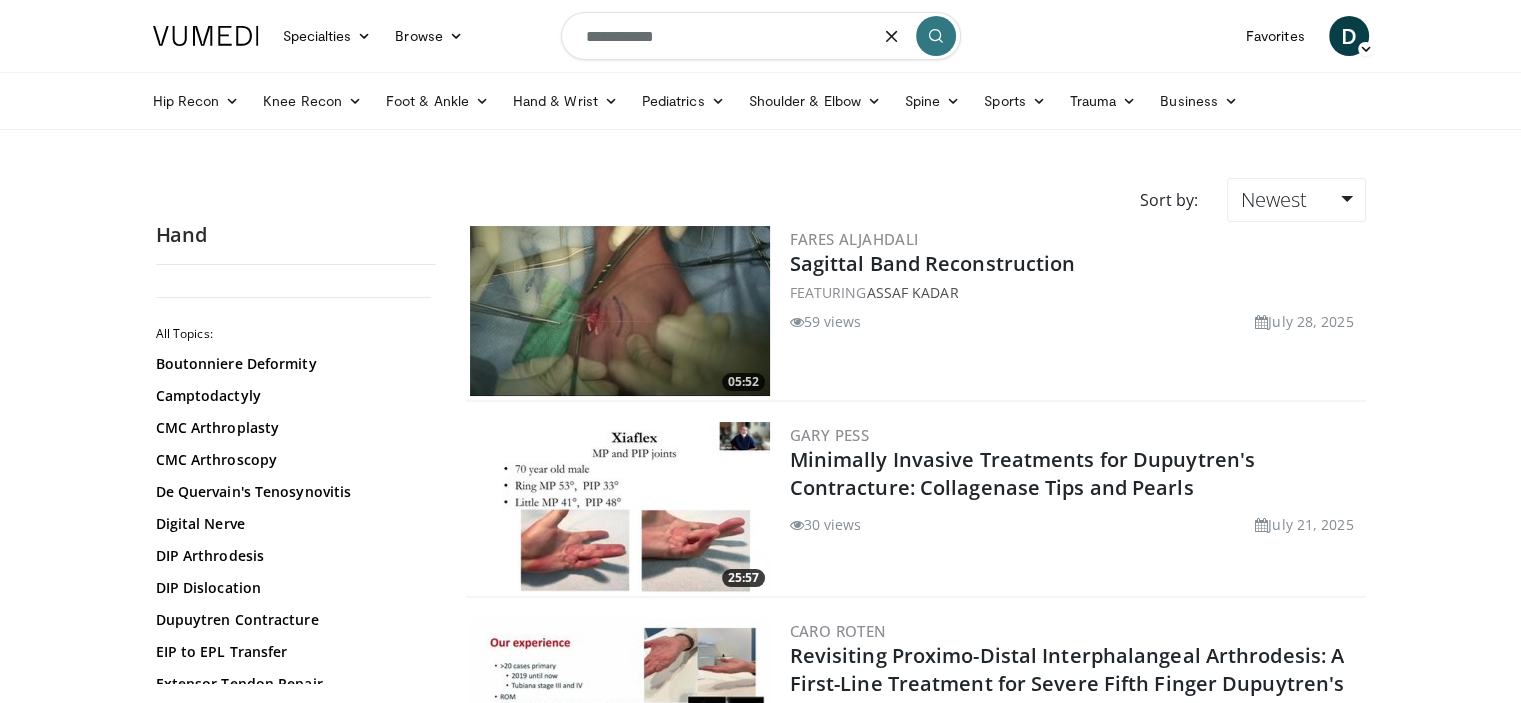 type on "**********" 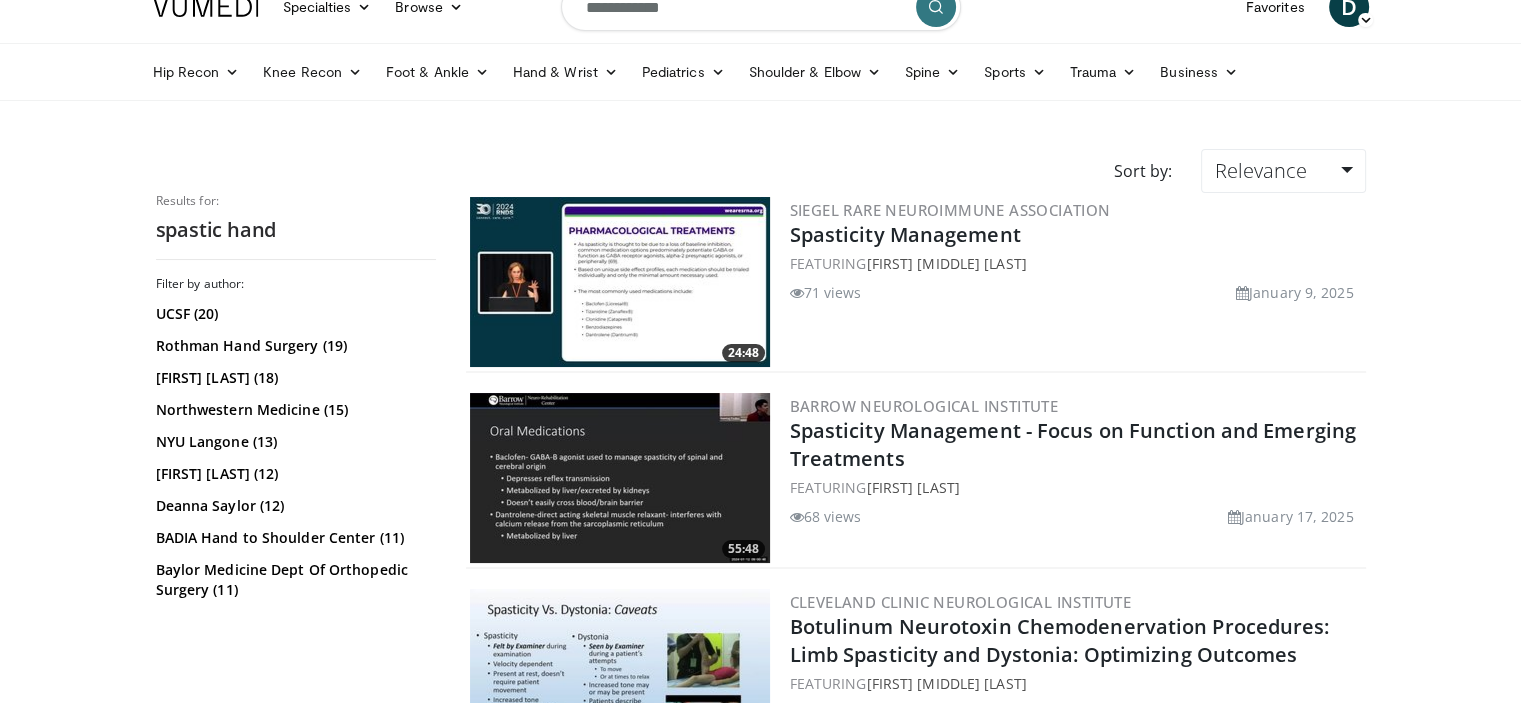 scroll, scrollTop: 0, scrollLeft: 0, axis: both 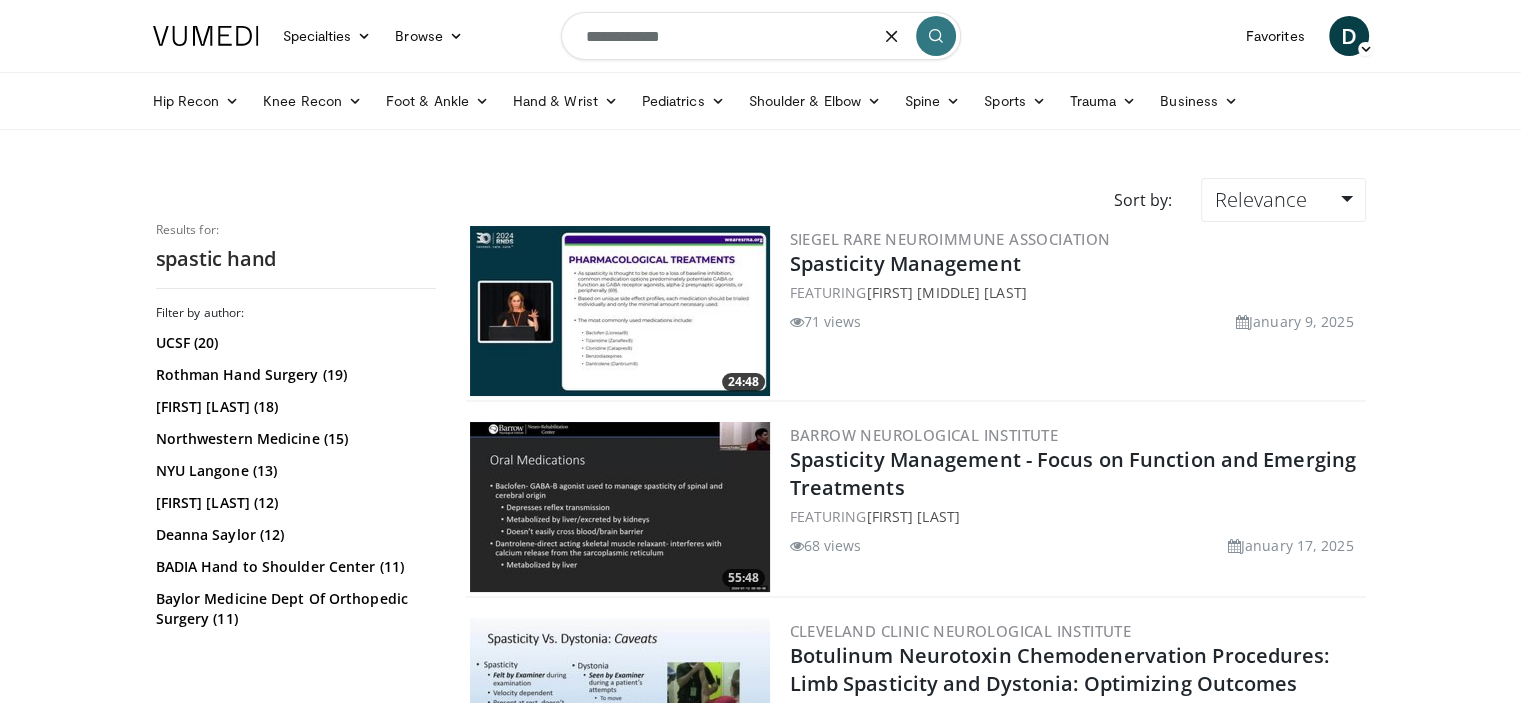 click on "**********" at bounding box center [761, 36] 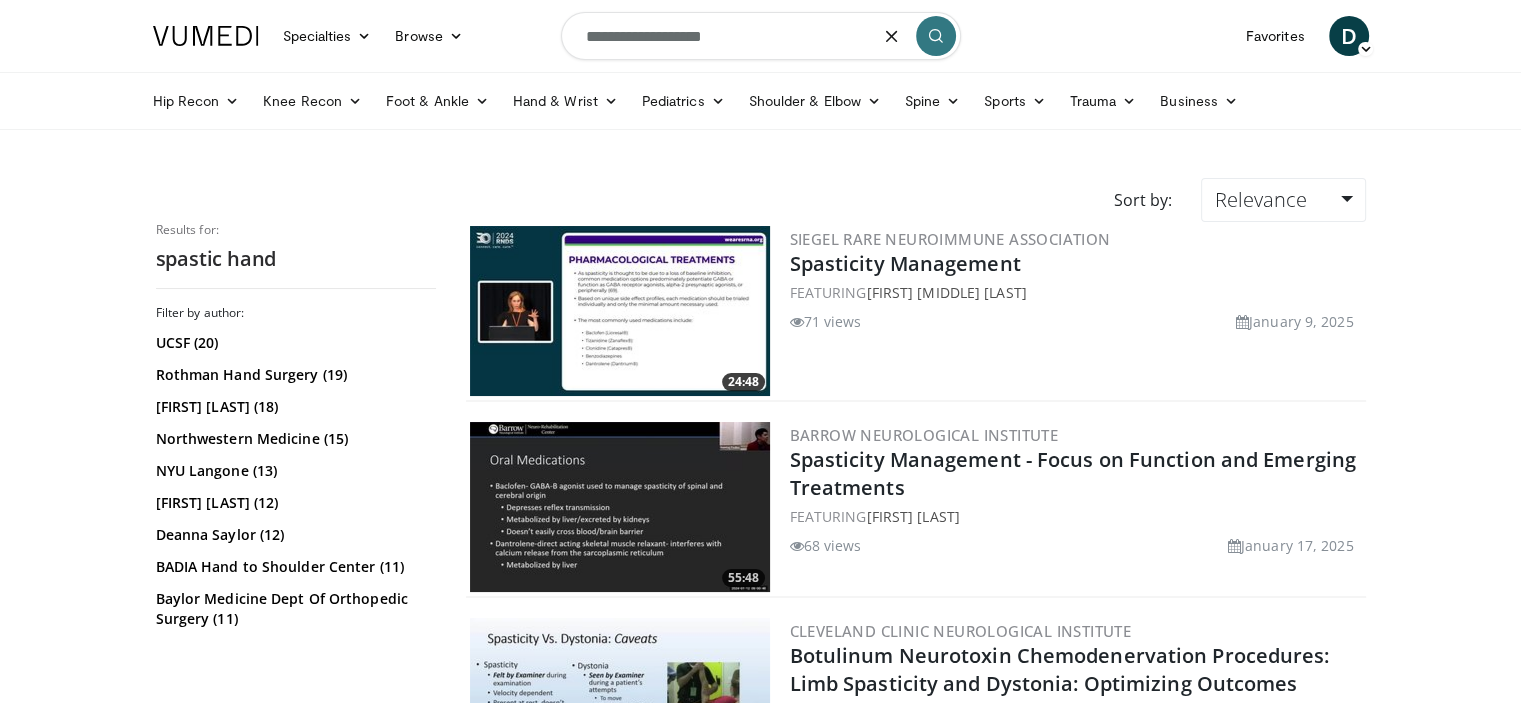 type on "**********" 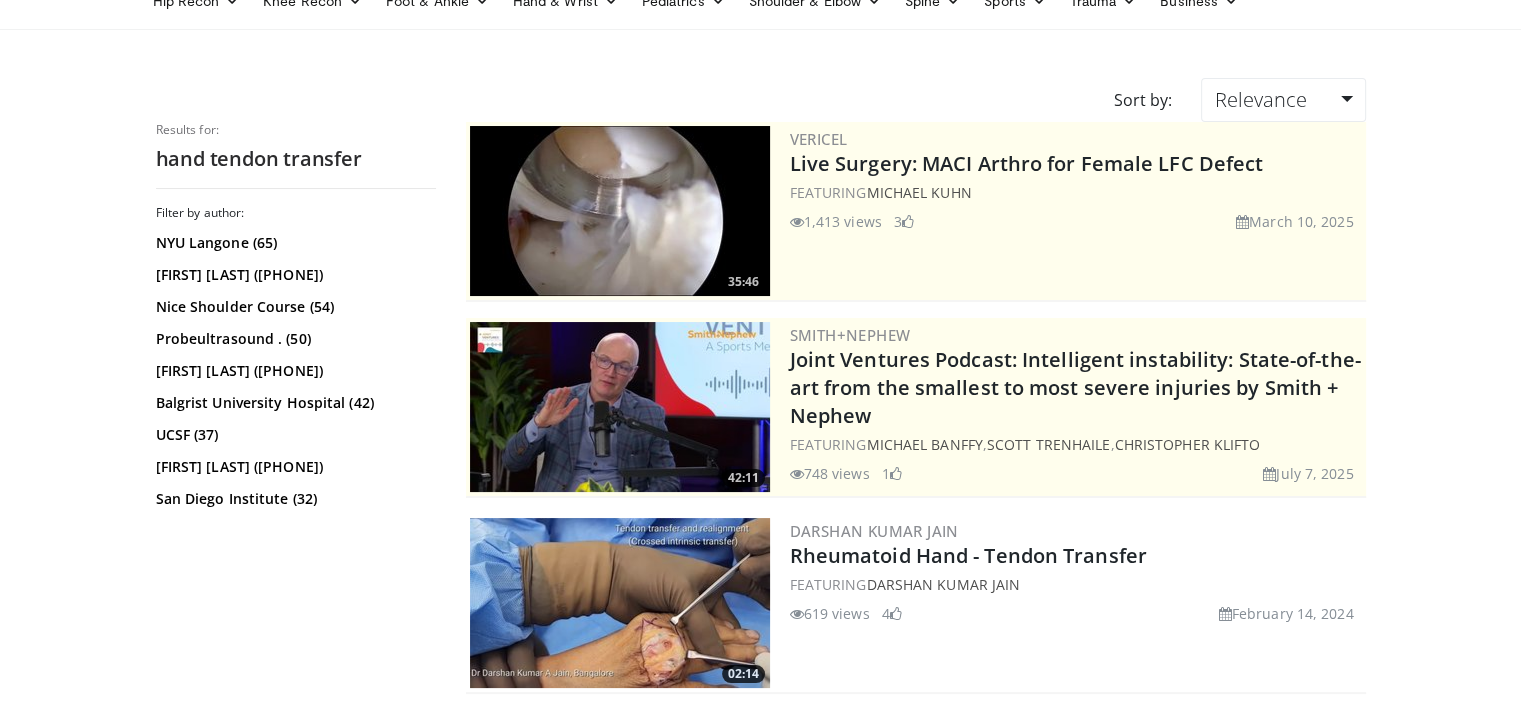 scroll, scrollTop: 0, scrollLeft: 0, axis: both 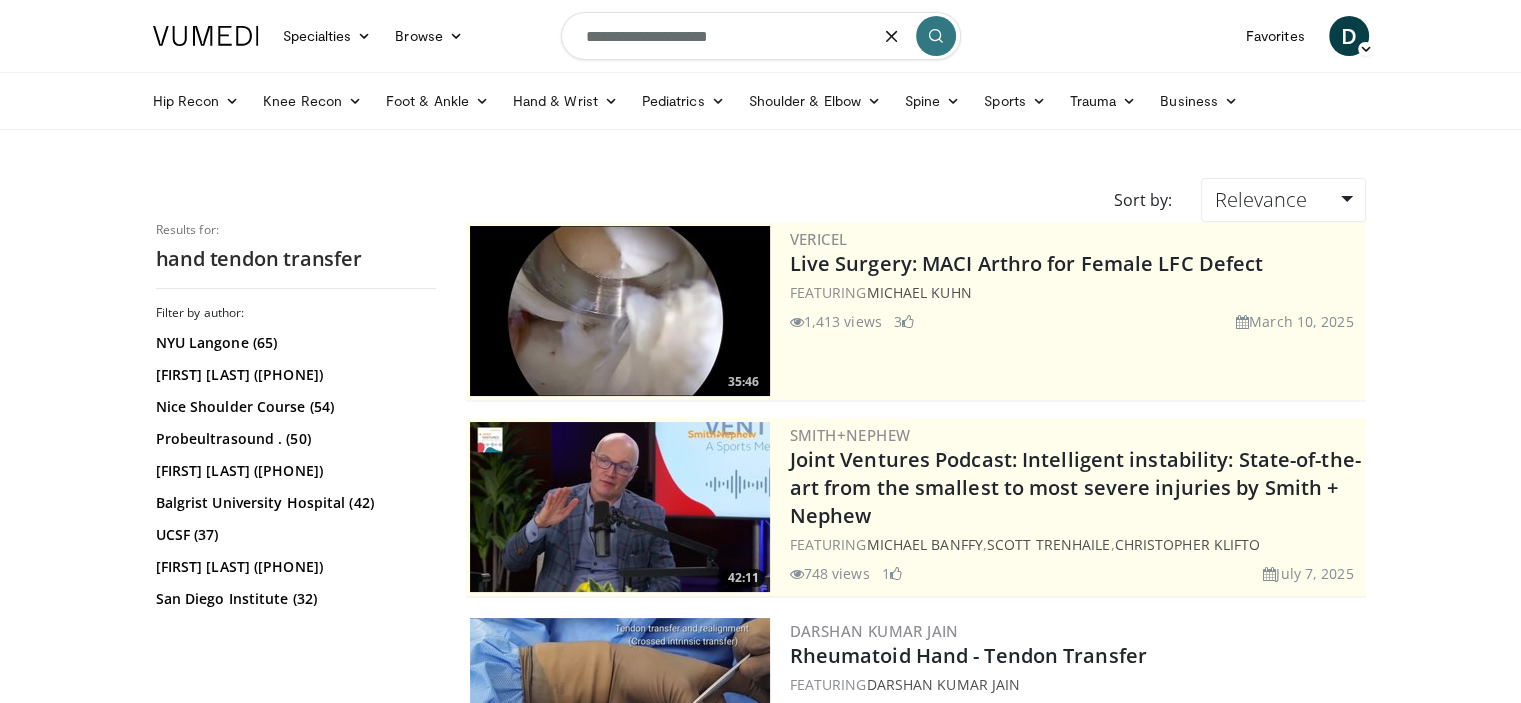 drag, startPoint x: 616, startPoint y: 34, endPoint x: 557, endPoint y: 39, distance: 59.211487 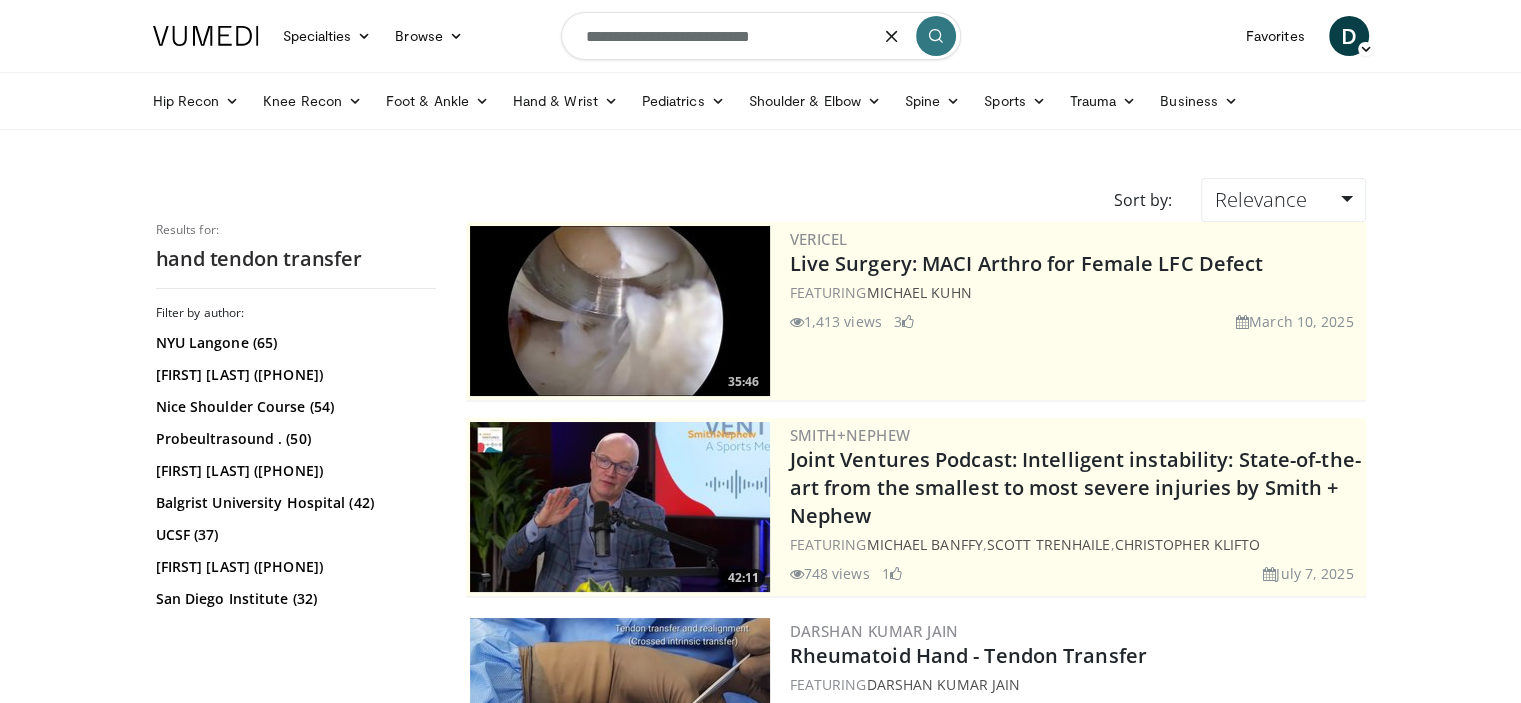 type on "**********" 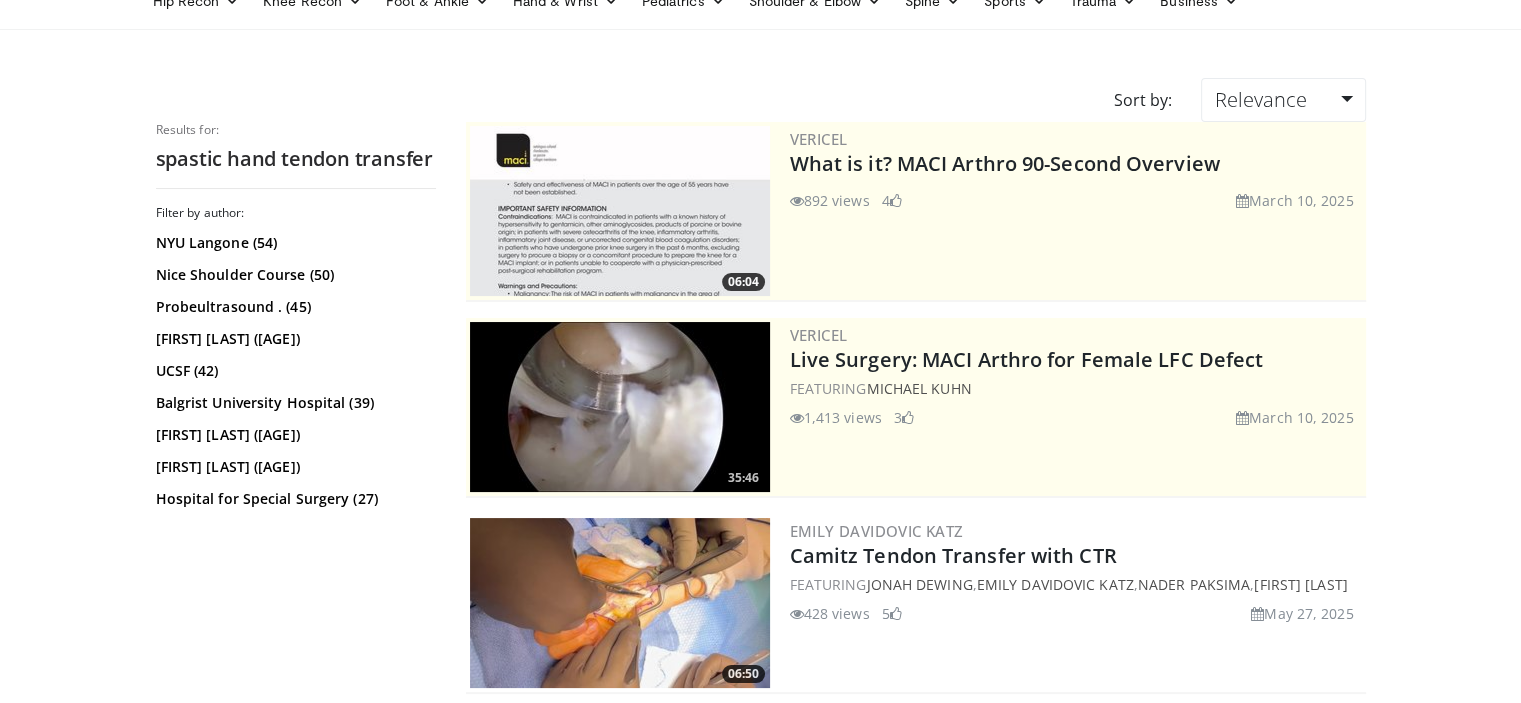 scroll, scrollTop: 0, scrollLeft: 0, axis: both 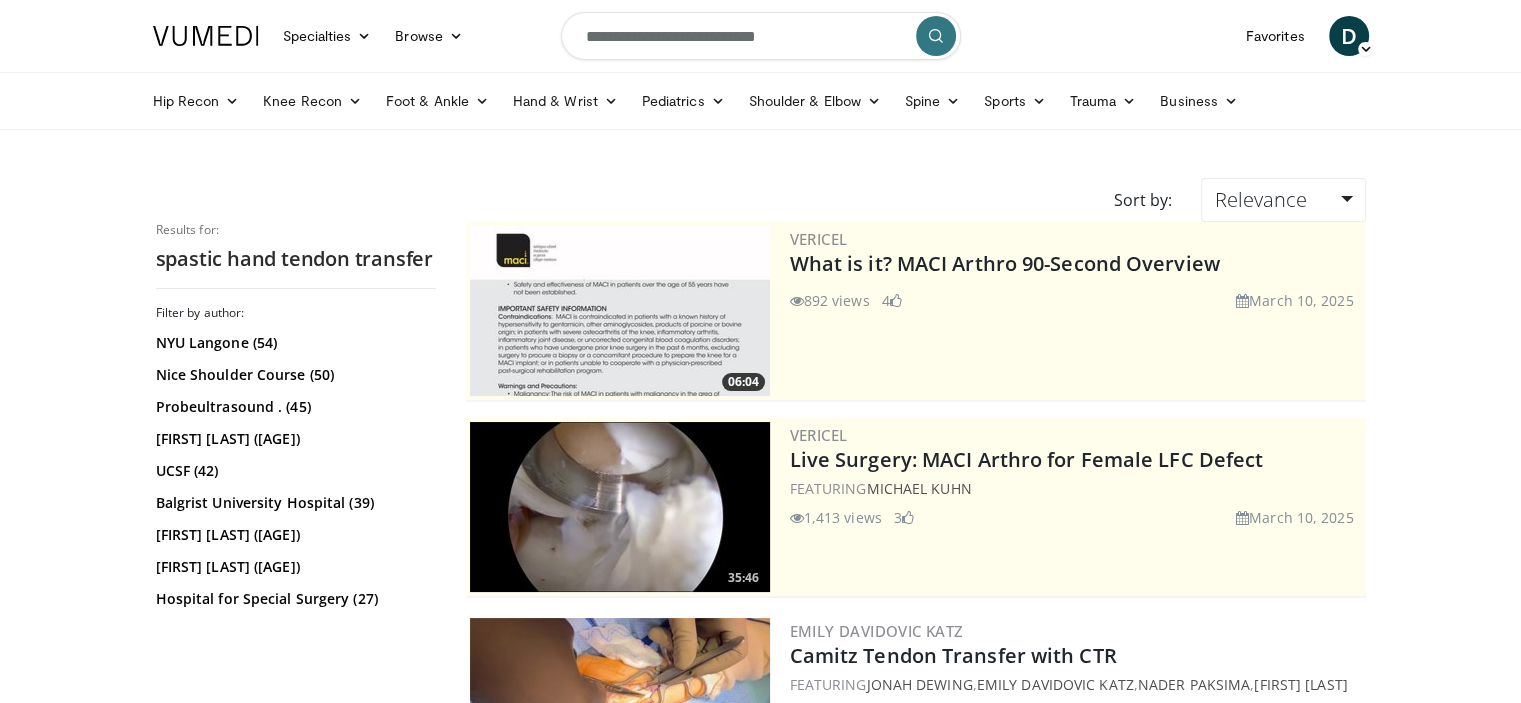 click on "**********" at bounding box center [761, 36] 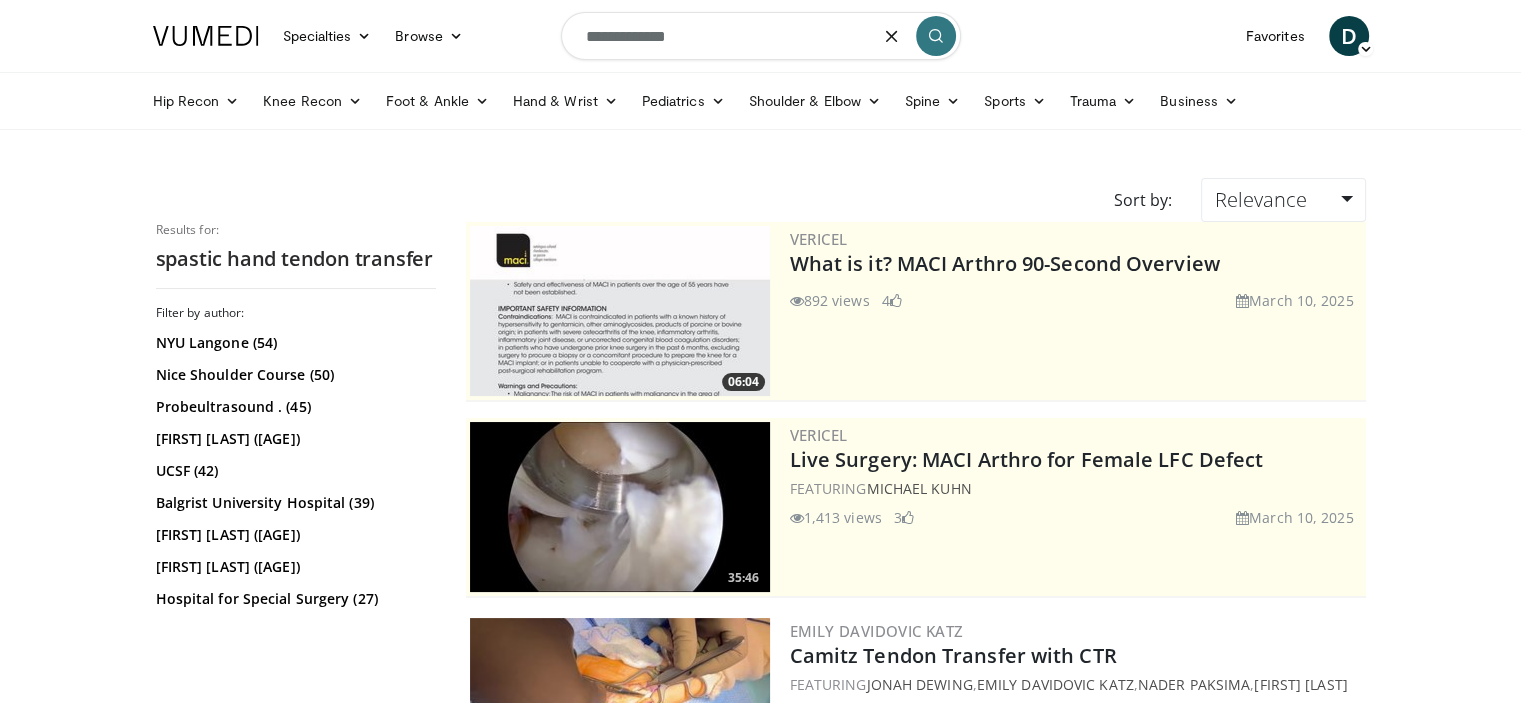 type on "**********" 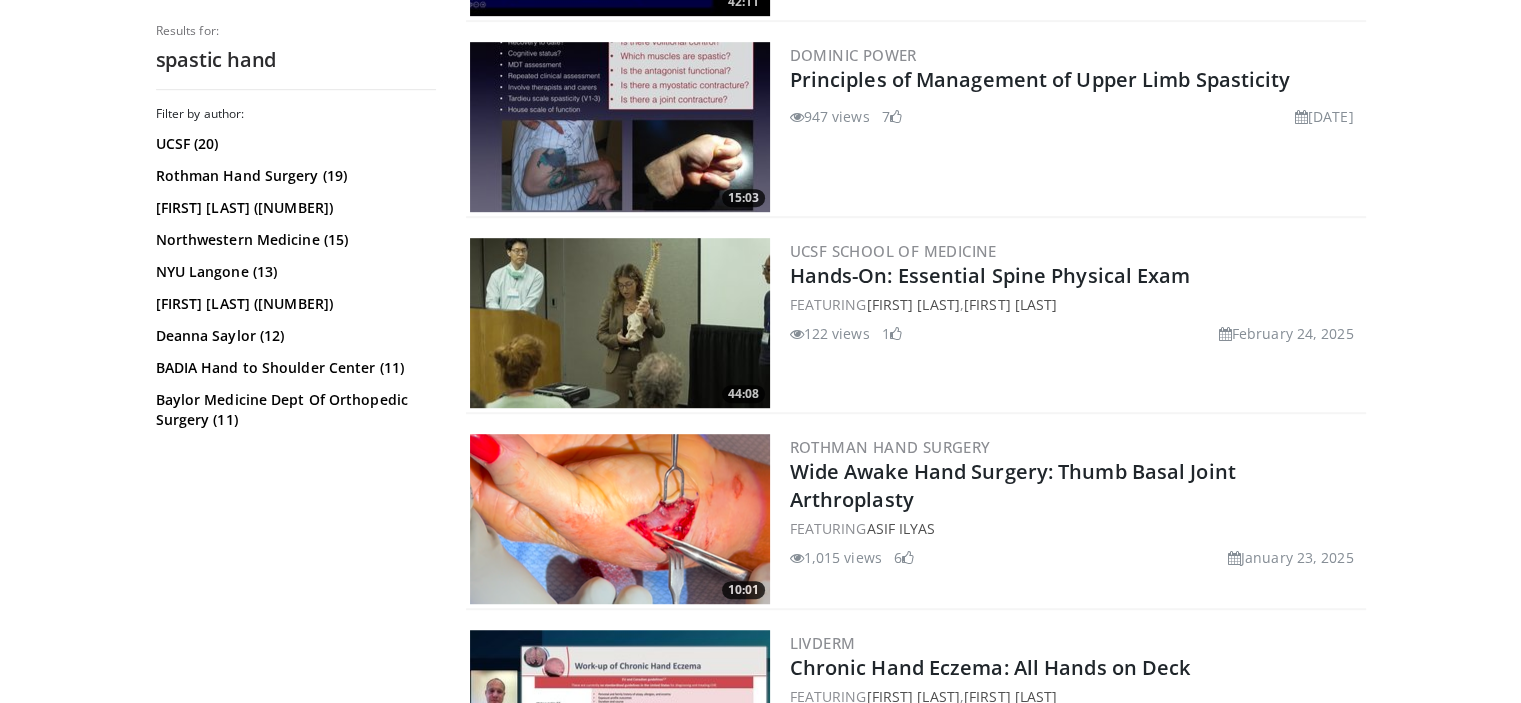 scroll, scrollTop: 1200, scrollLeft: 0, axis: vertical 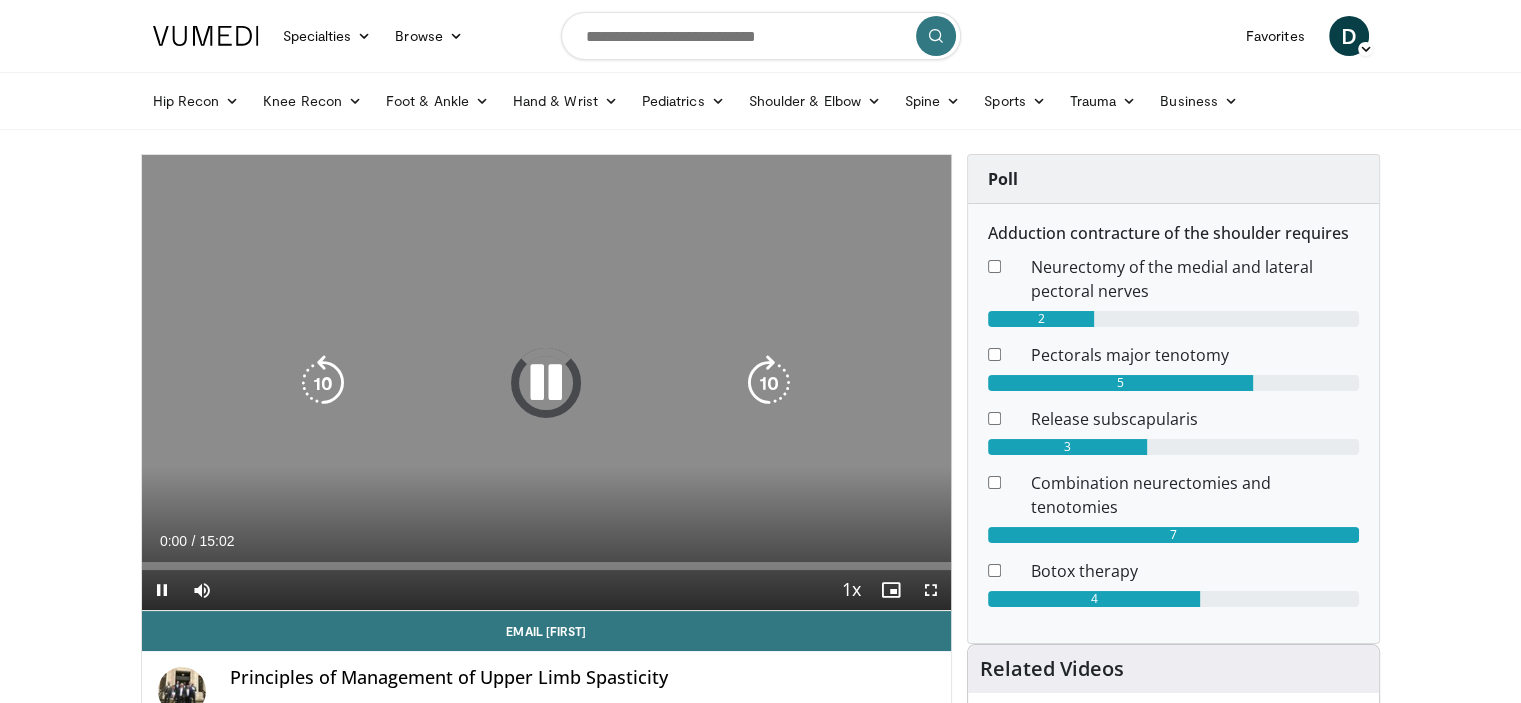 click at bounding box center [546, 383] 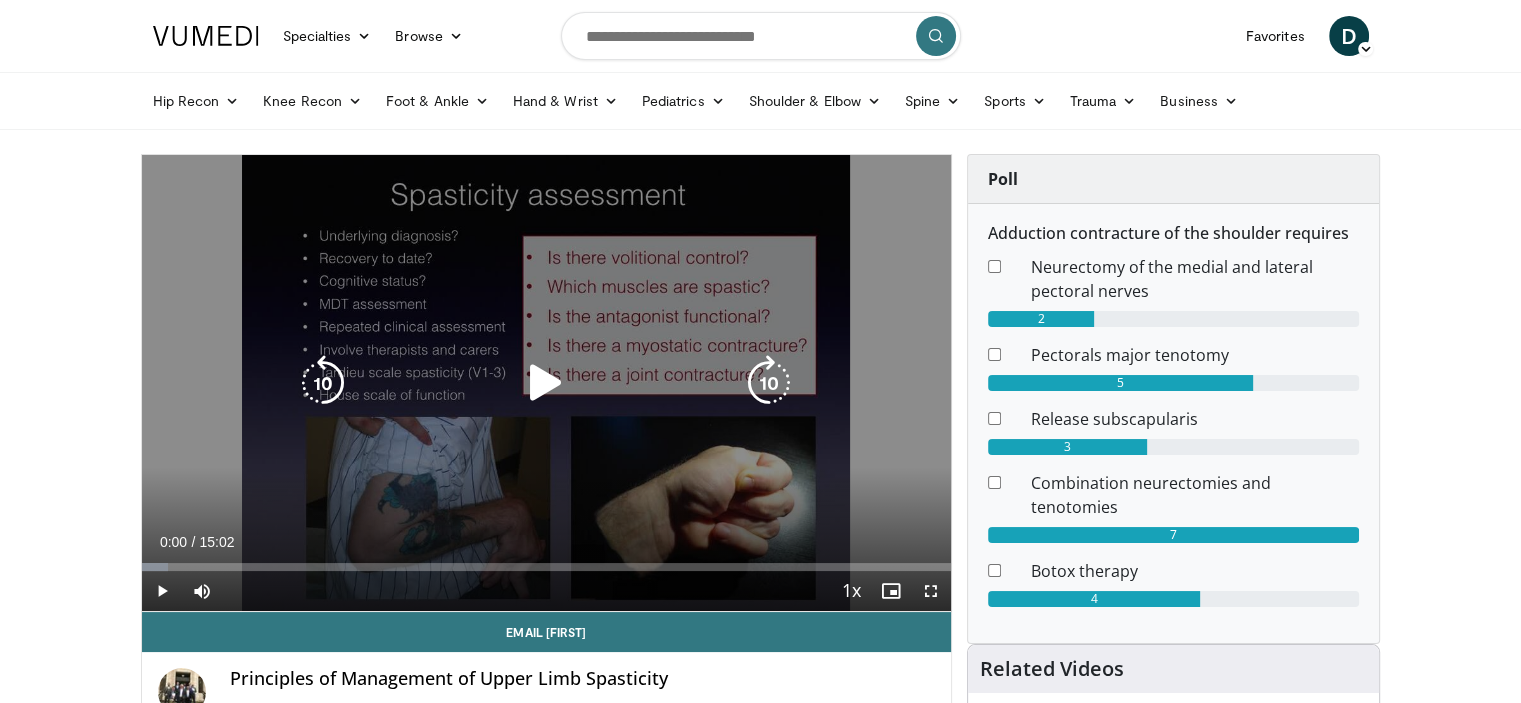 click at bounding box center (546, 383) 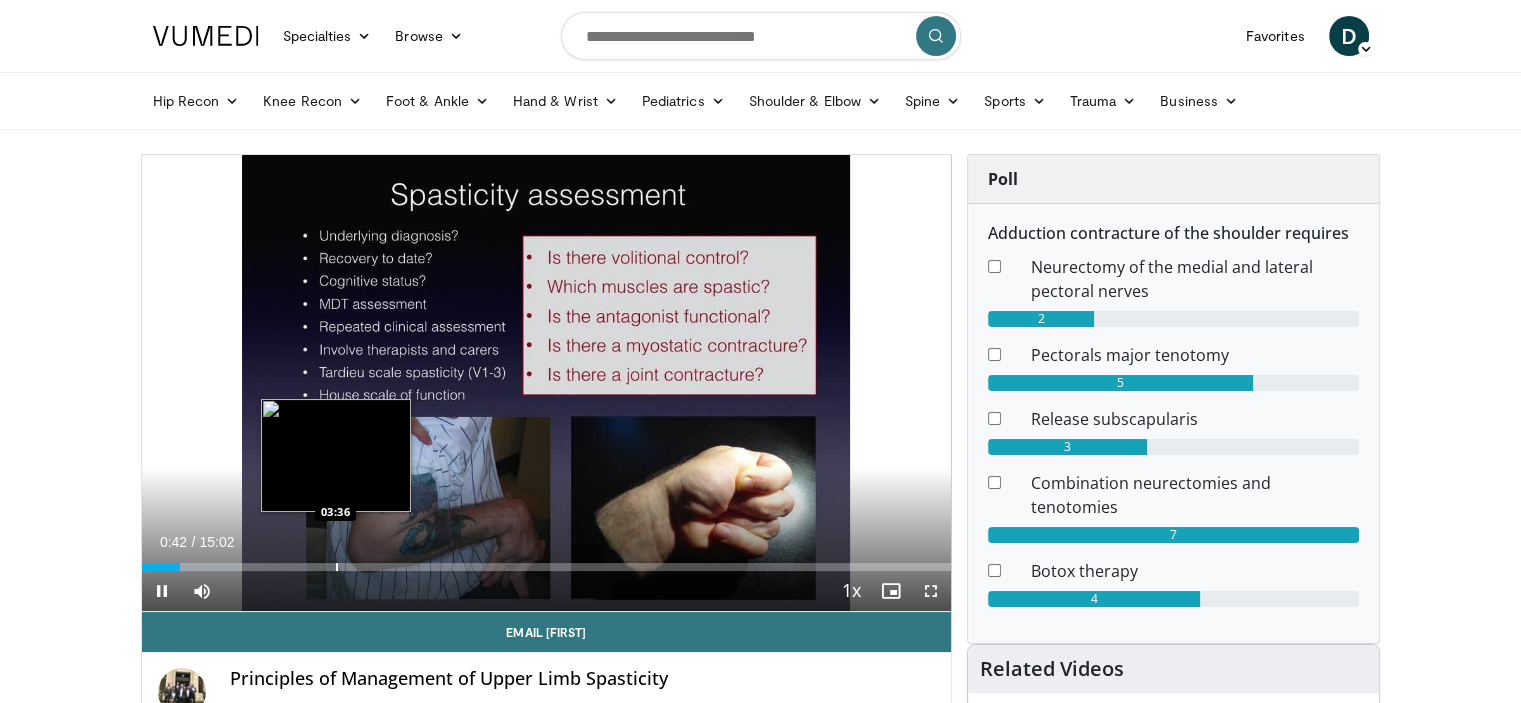 click at bounding box center (337, 567) 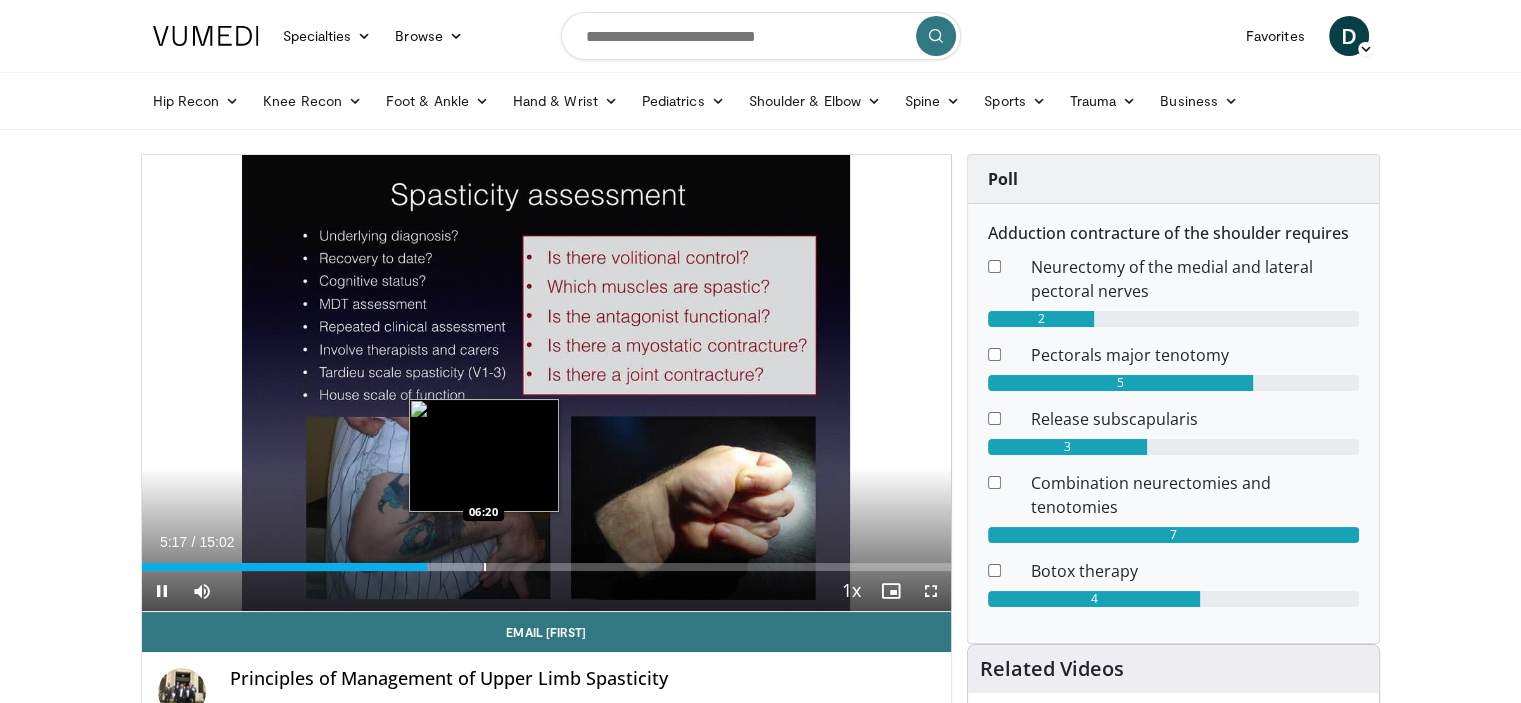 click at bounding box center [485, 567] 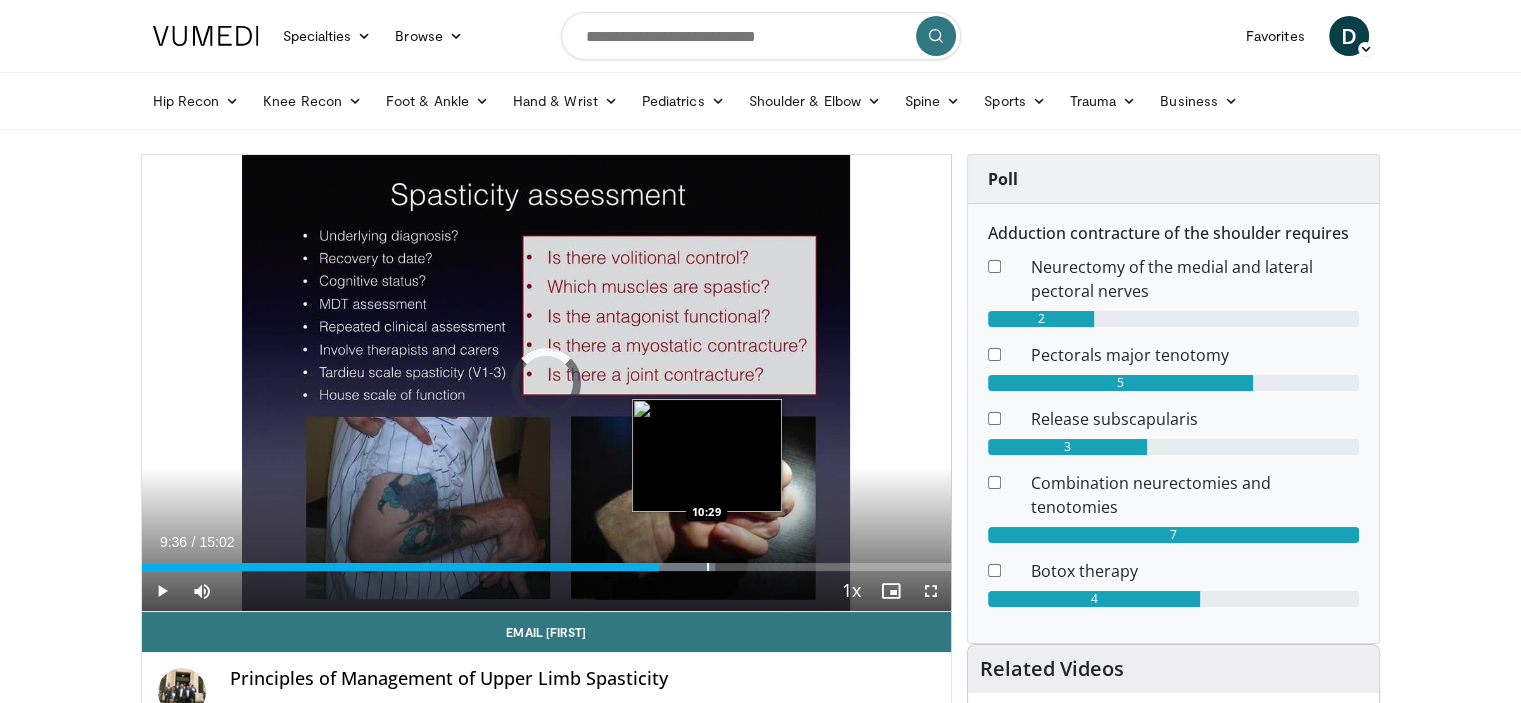 click at bounding box center (708, 567) 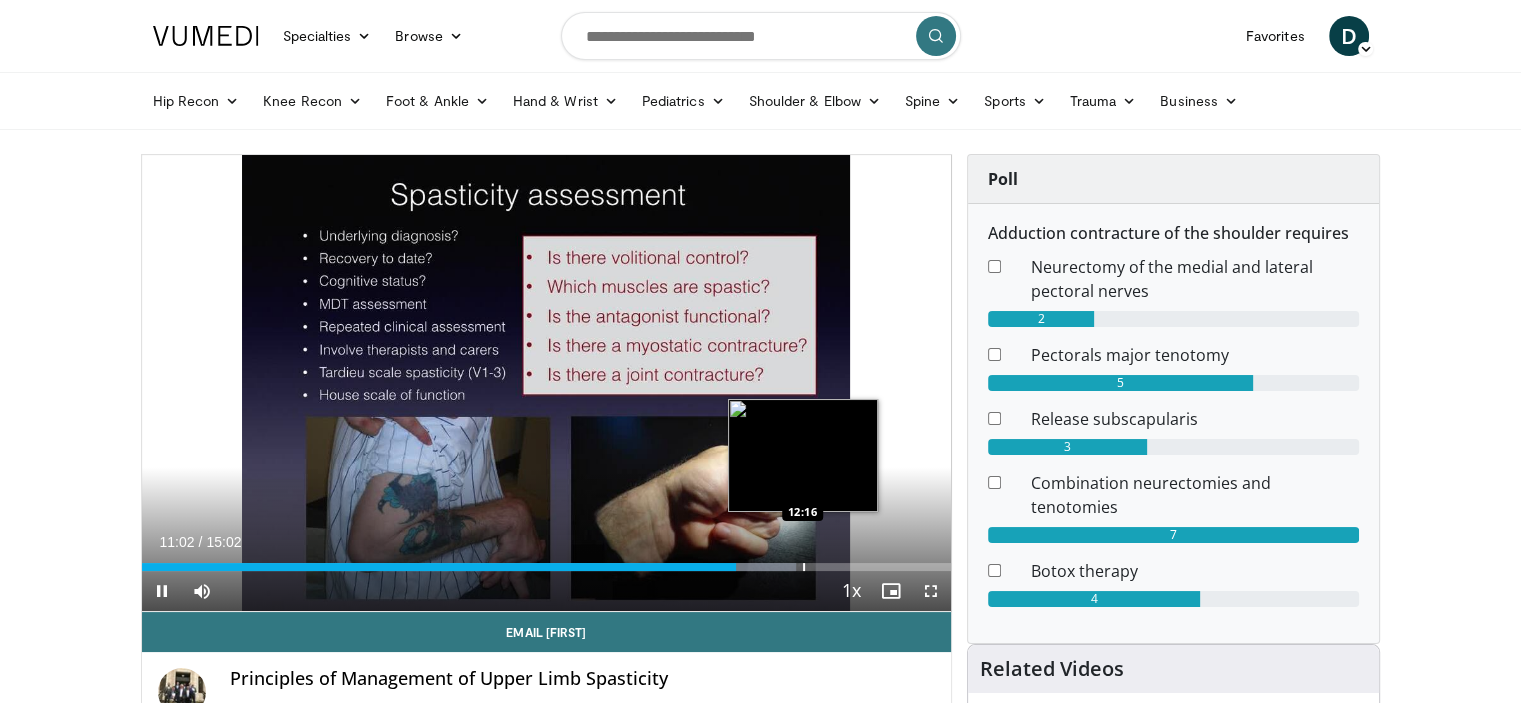 click at bounding box center [804, 567] 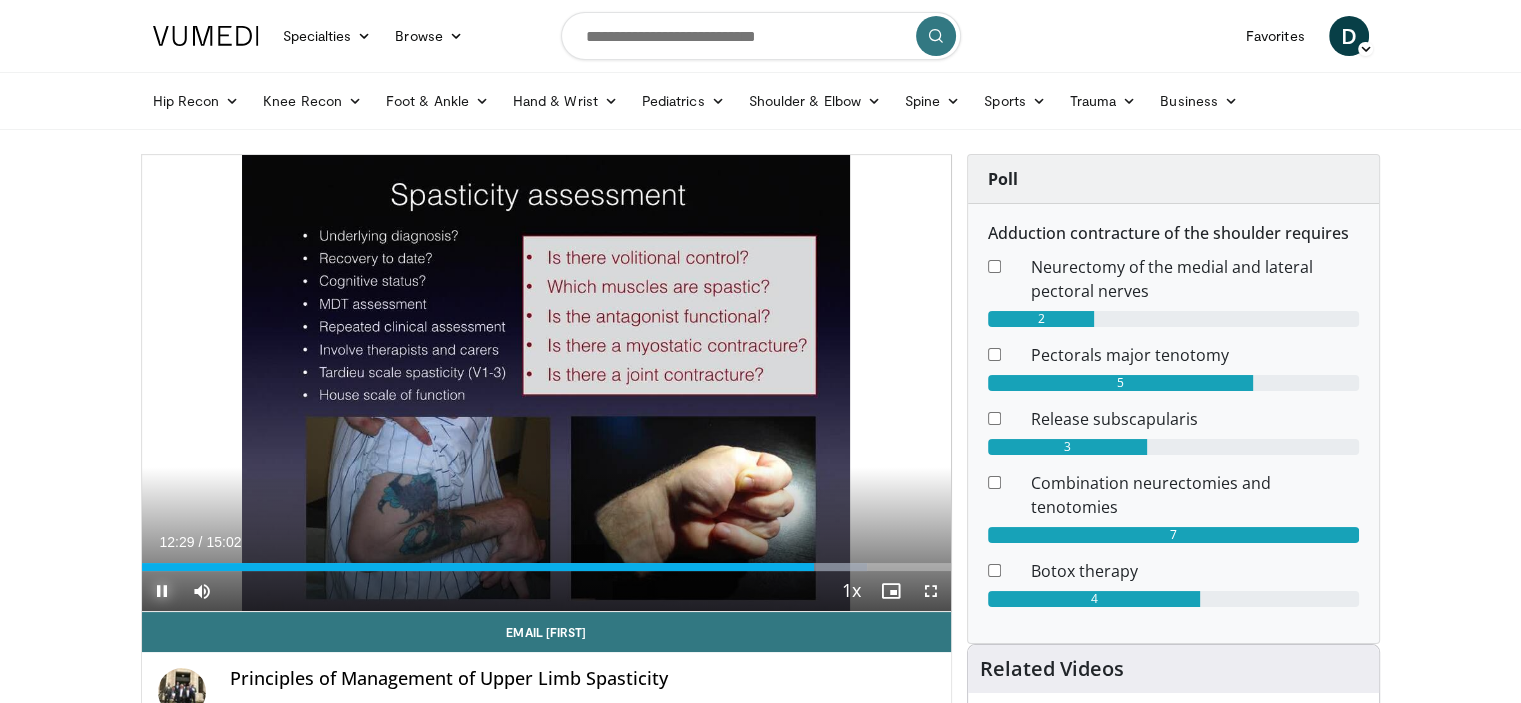 click at bounding box center [162, 591] 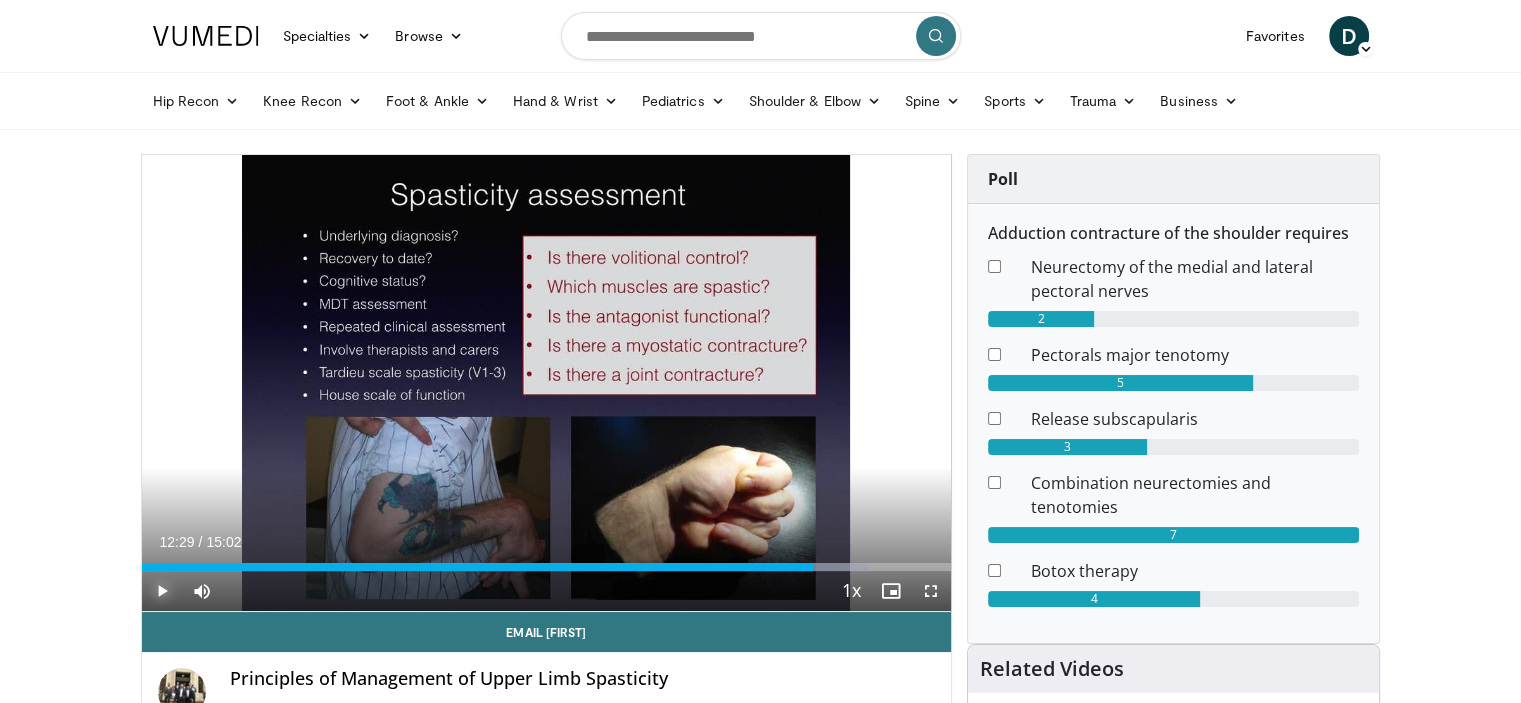 click at bounding box center (162, 591) 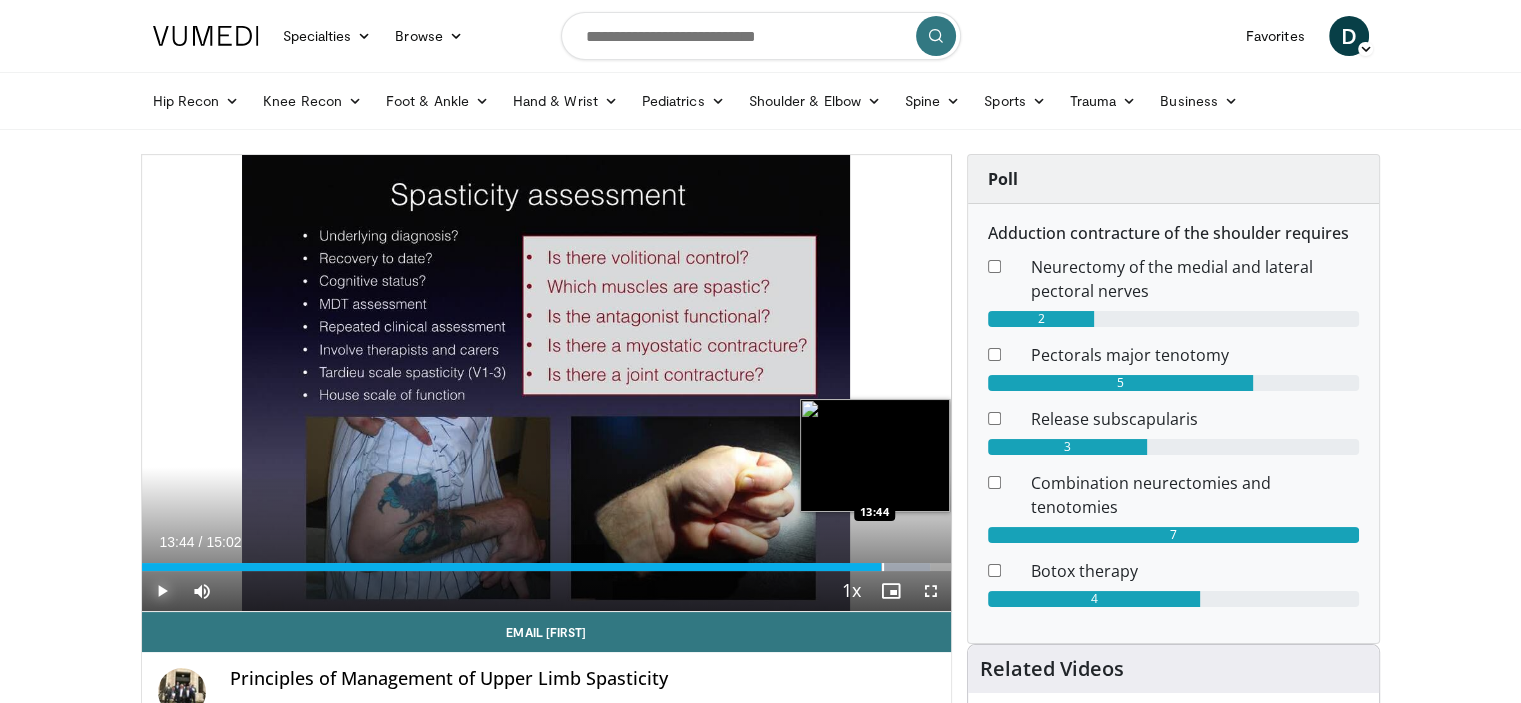 click at bounding box center (883, 567) 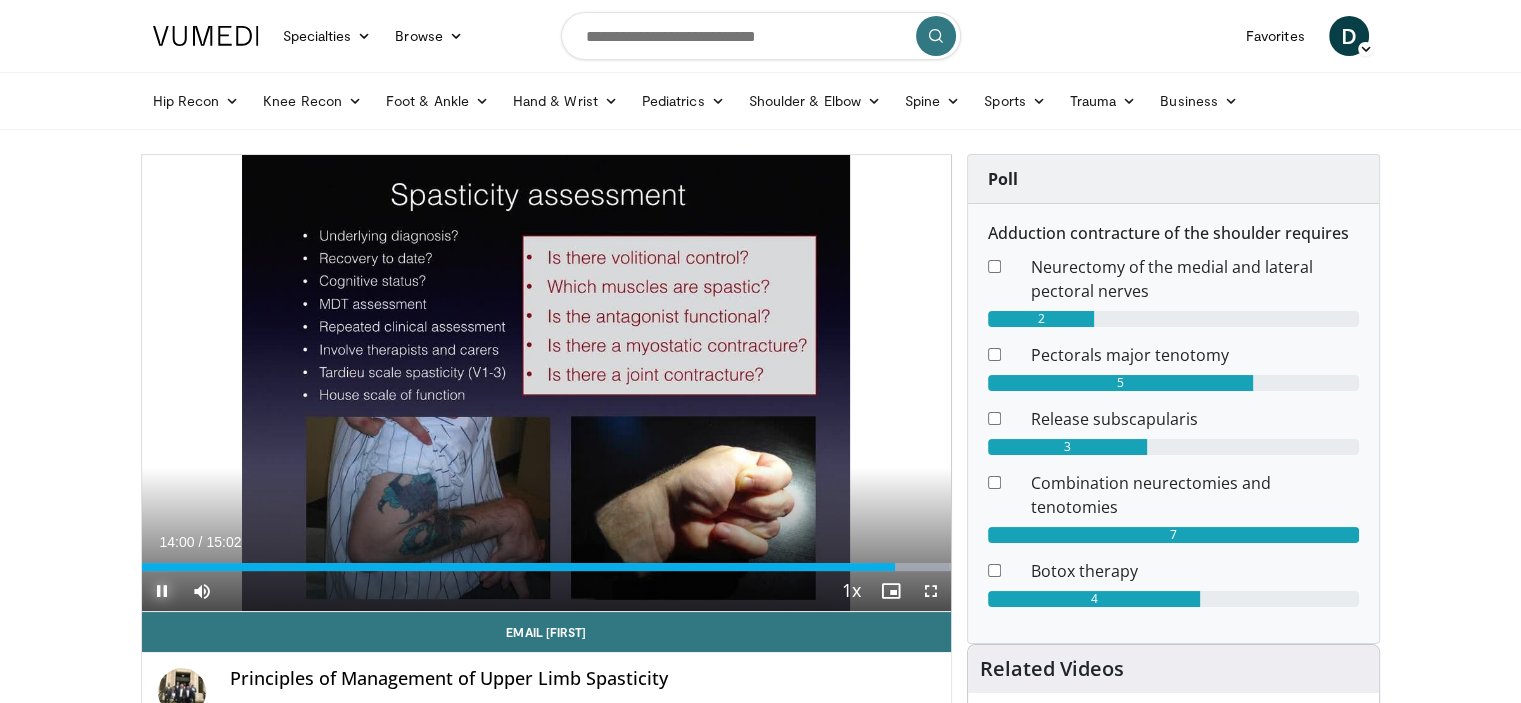 click at bounding box center (162, 591) 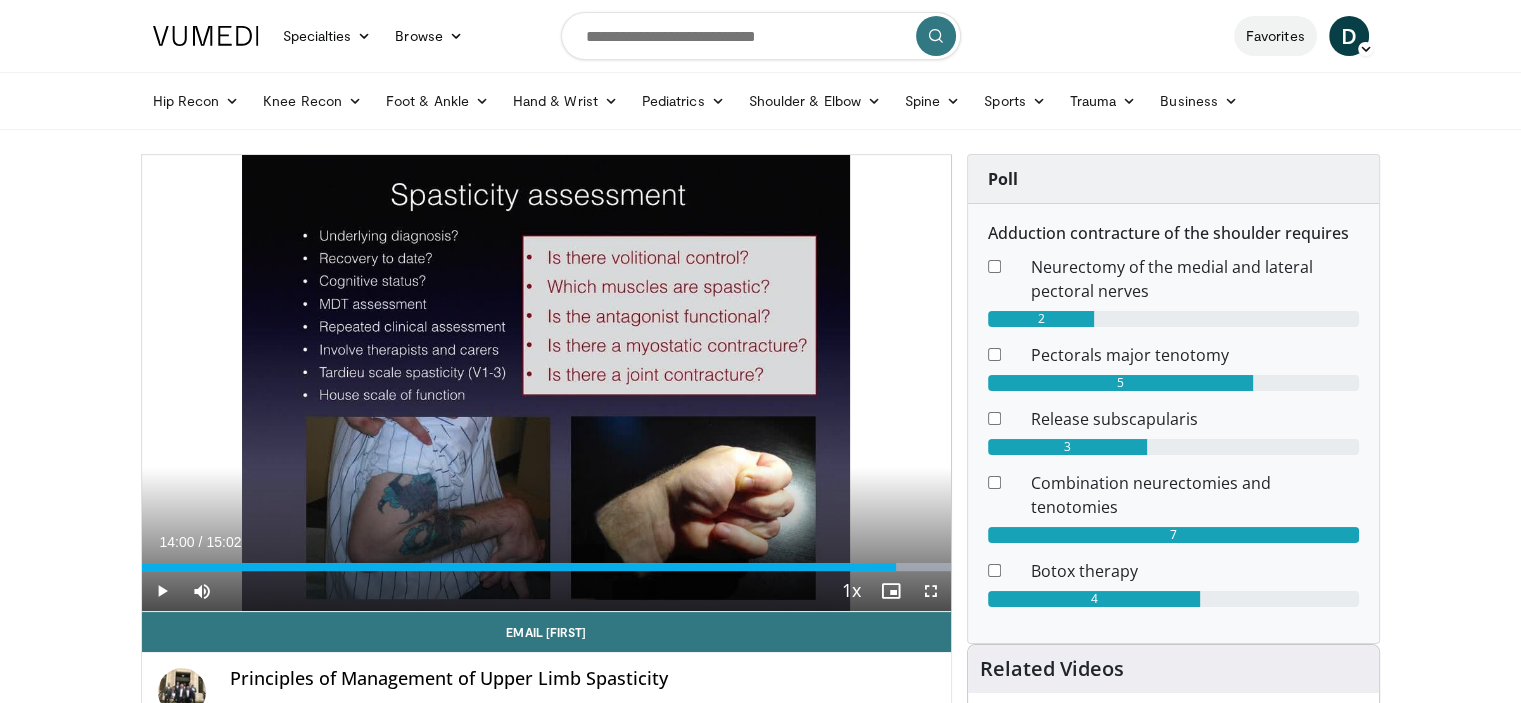 click on "Favorites" at bounding box center (1275, 36) 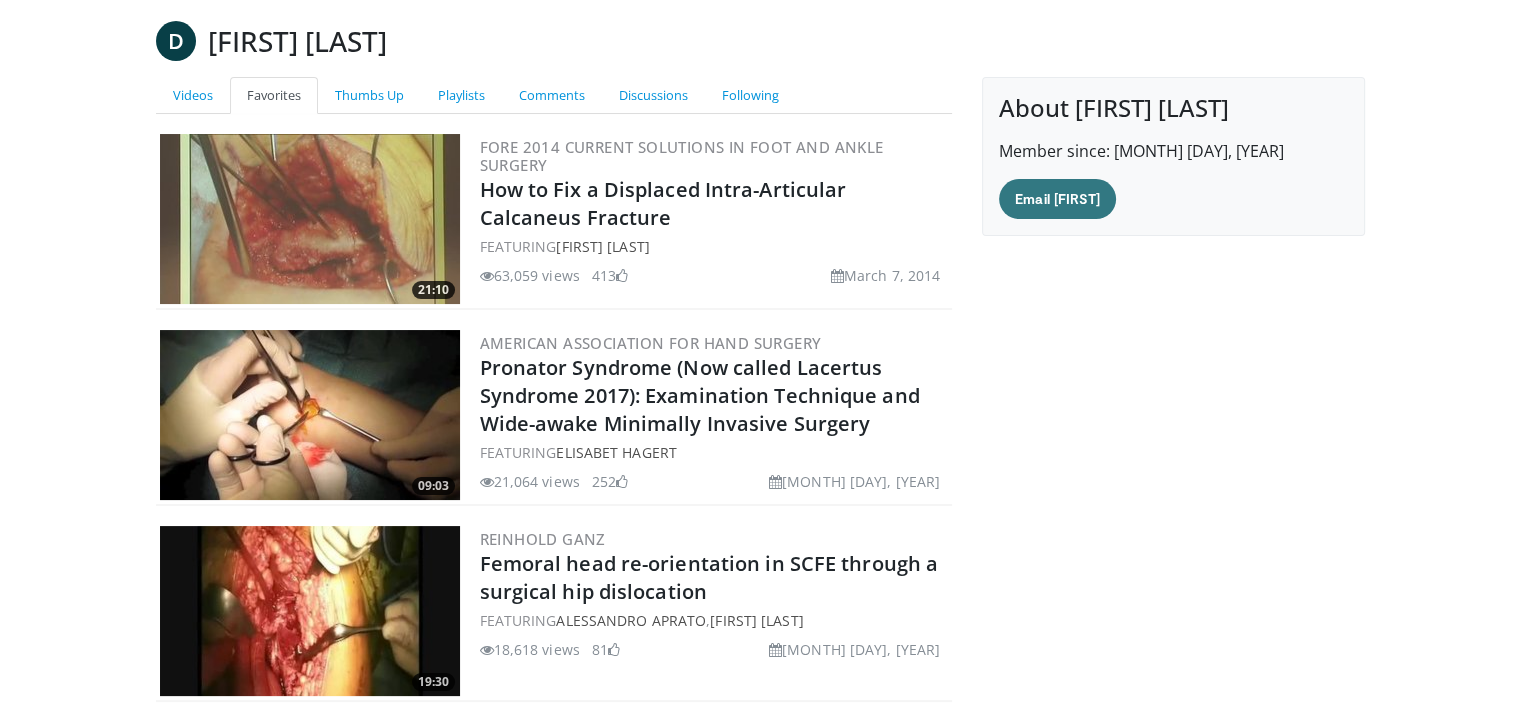 scroll, scrollTop: 0, scrollLeft: 0, axis: both 